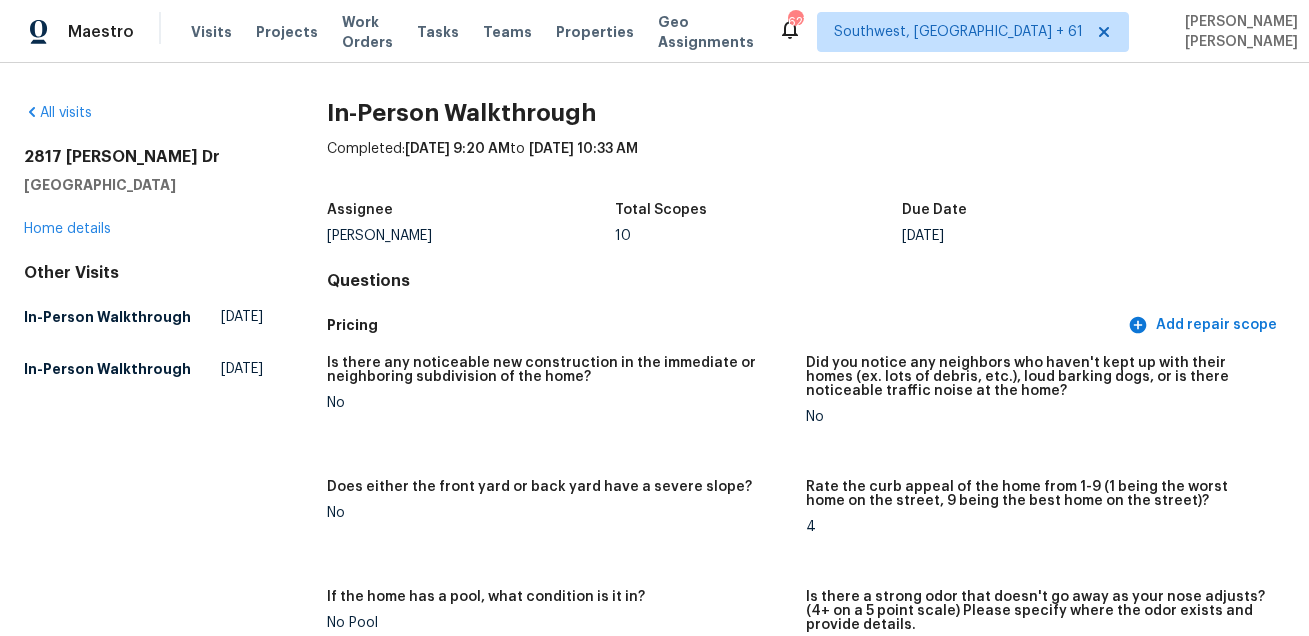 scroll, scrollTop: 0, scrollLeft: 0, axis: both 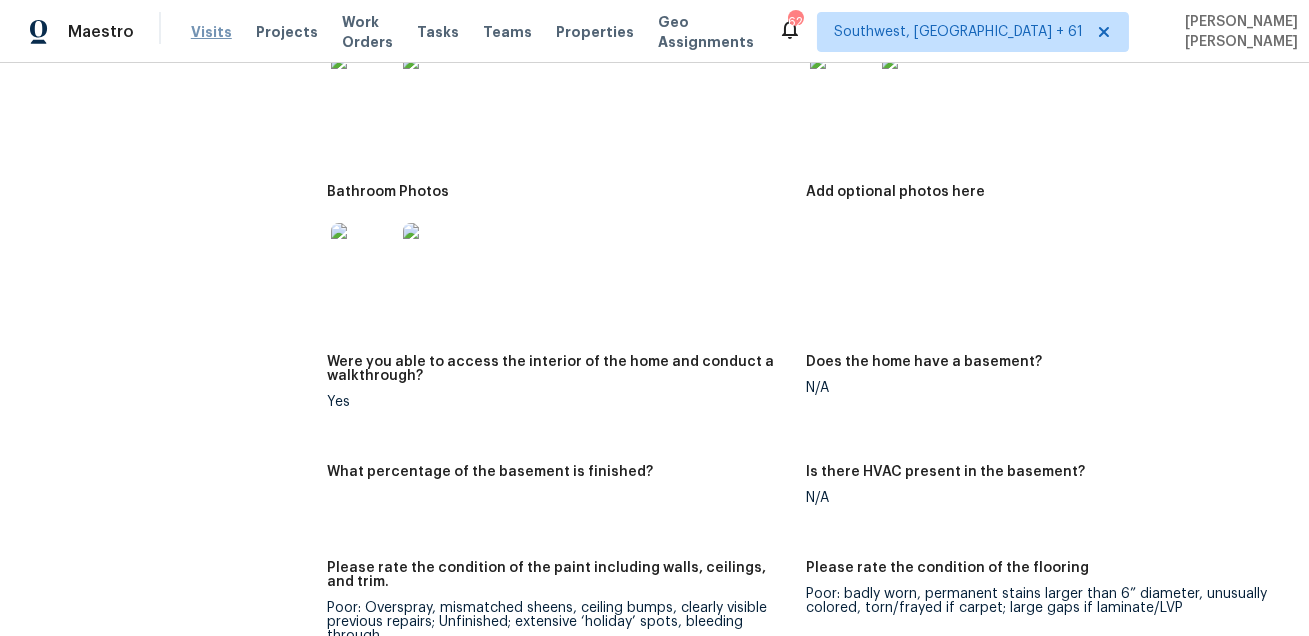 click on "Visits" at bounding box center [211, 32] 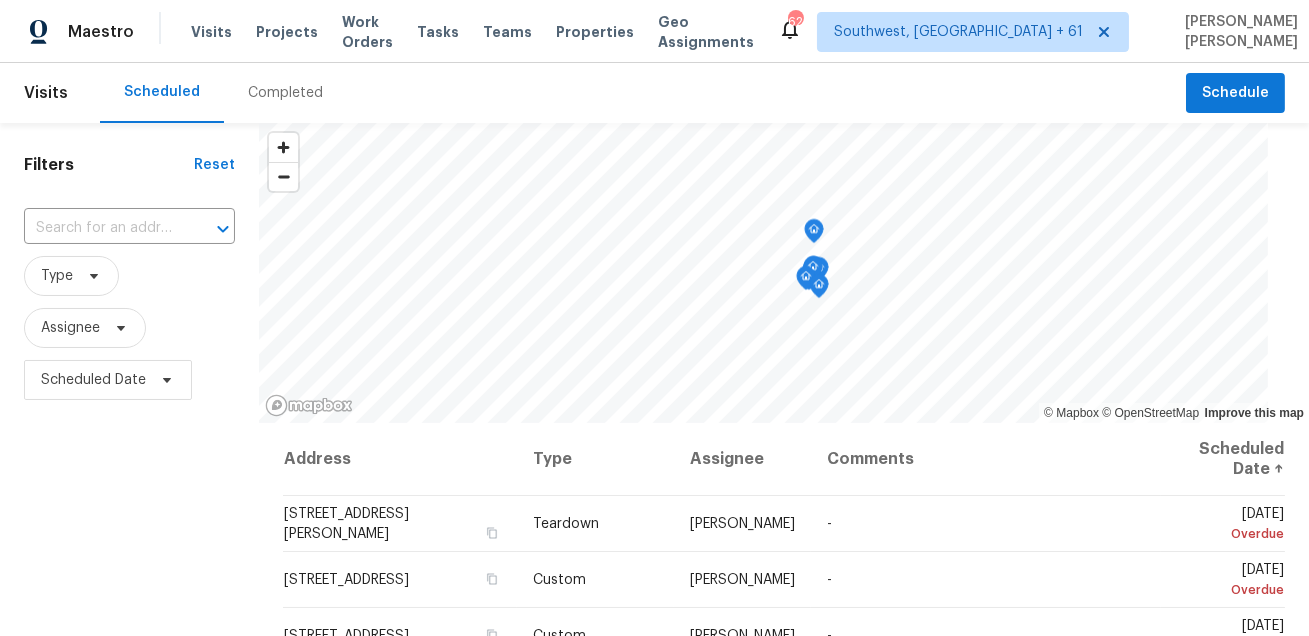 click on "Completed" at bounding box center [285, 93] 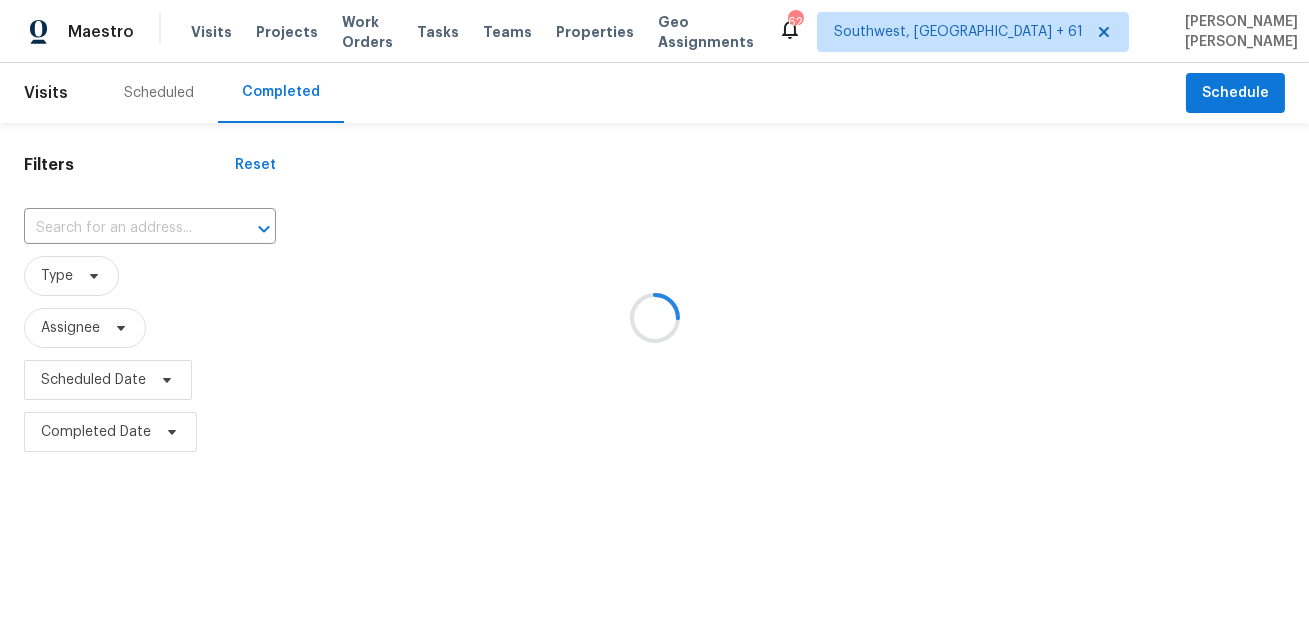 click at bounding box center (654, 318) 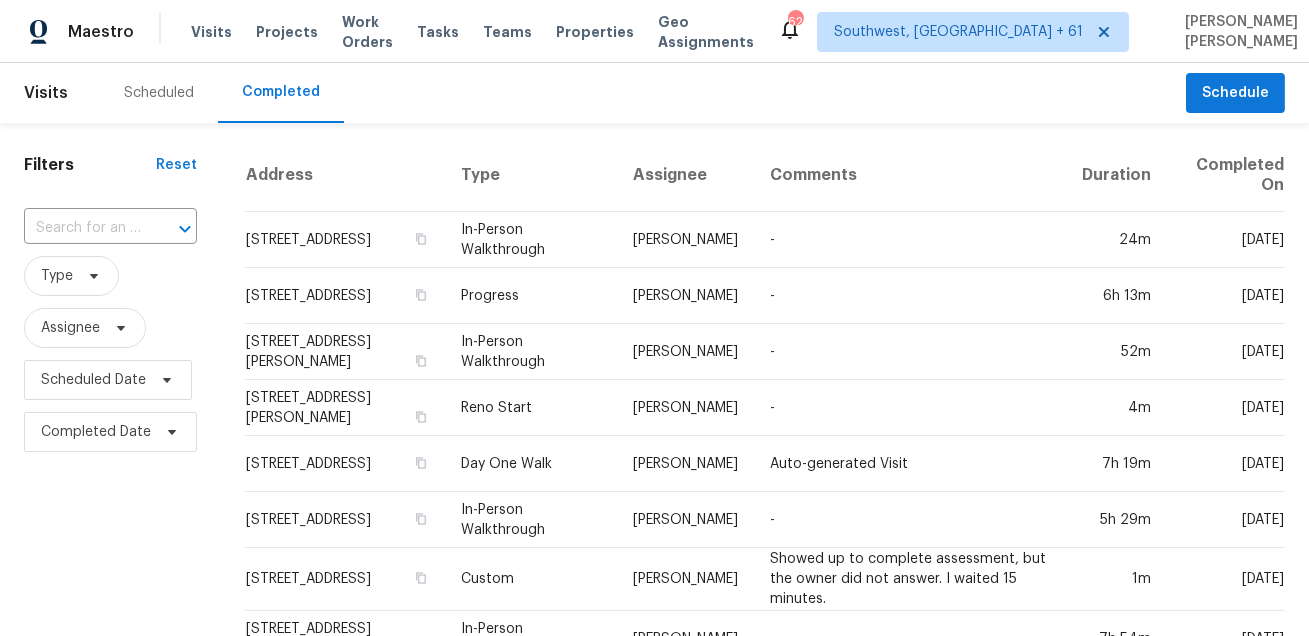click on "​" at bounding box center (110, 228) 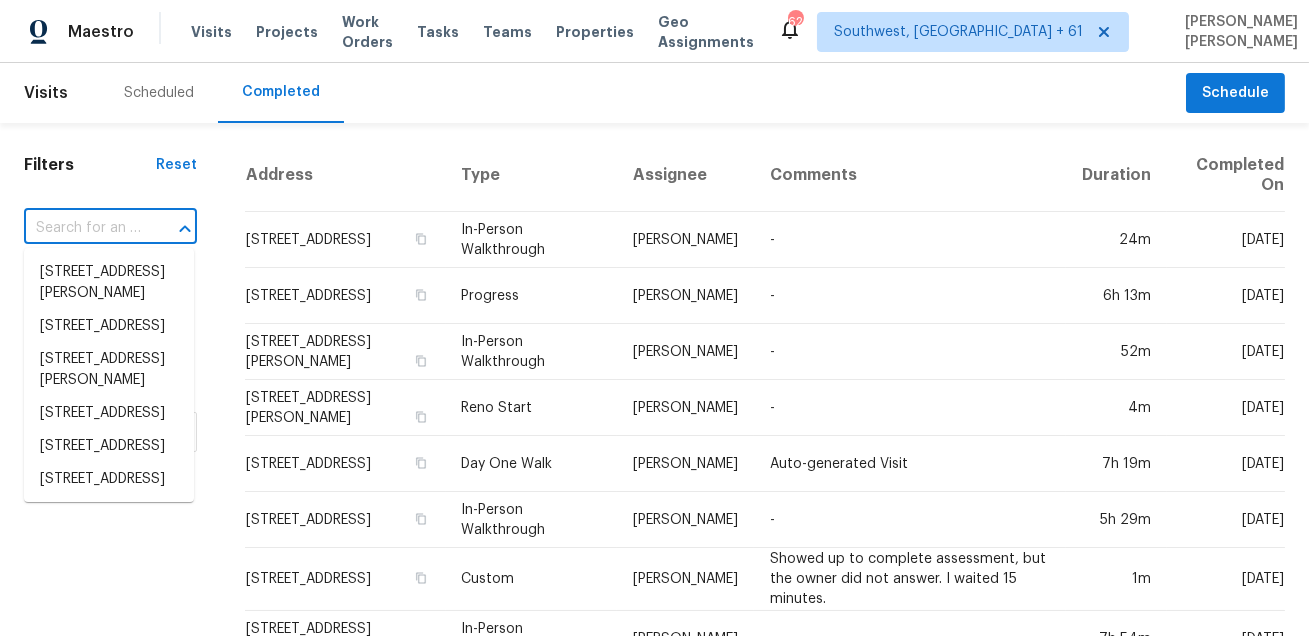 click at bounding box center [82, 228] 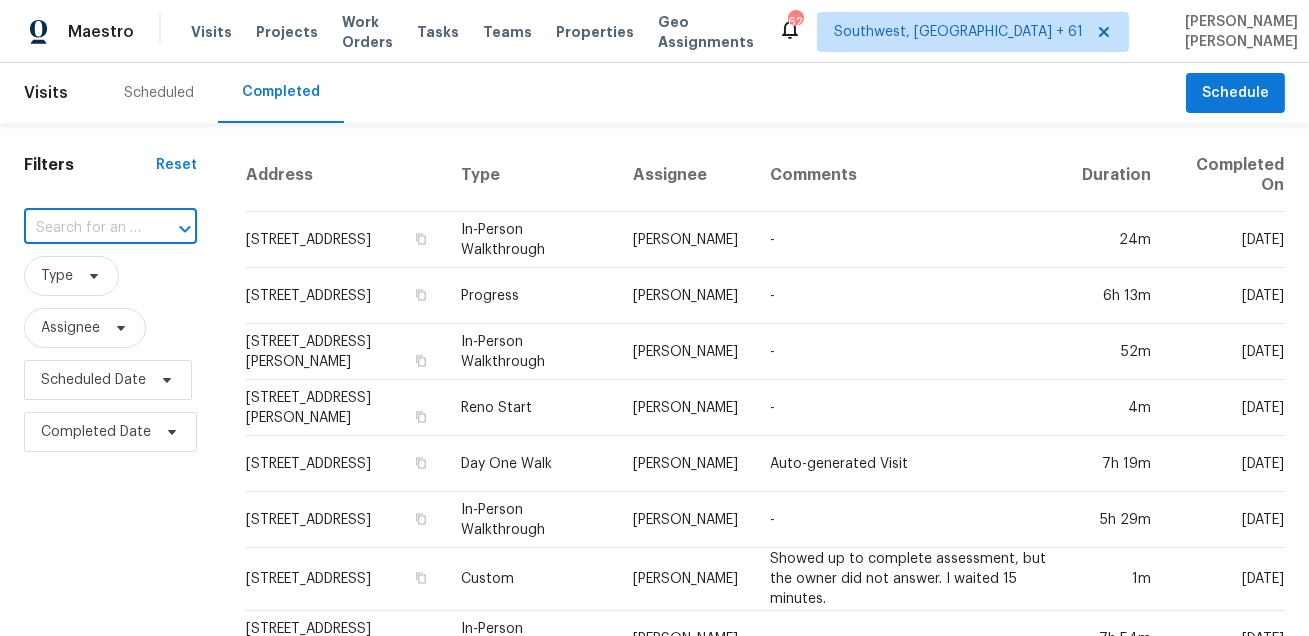 paste on "[STREET_ADDRESS][PERSON_NAME]" 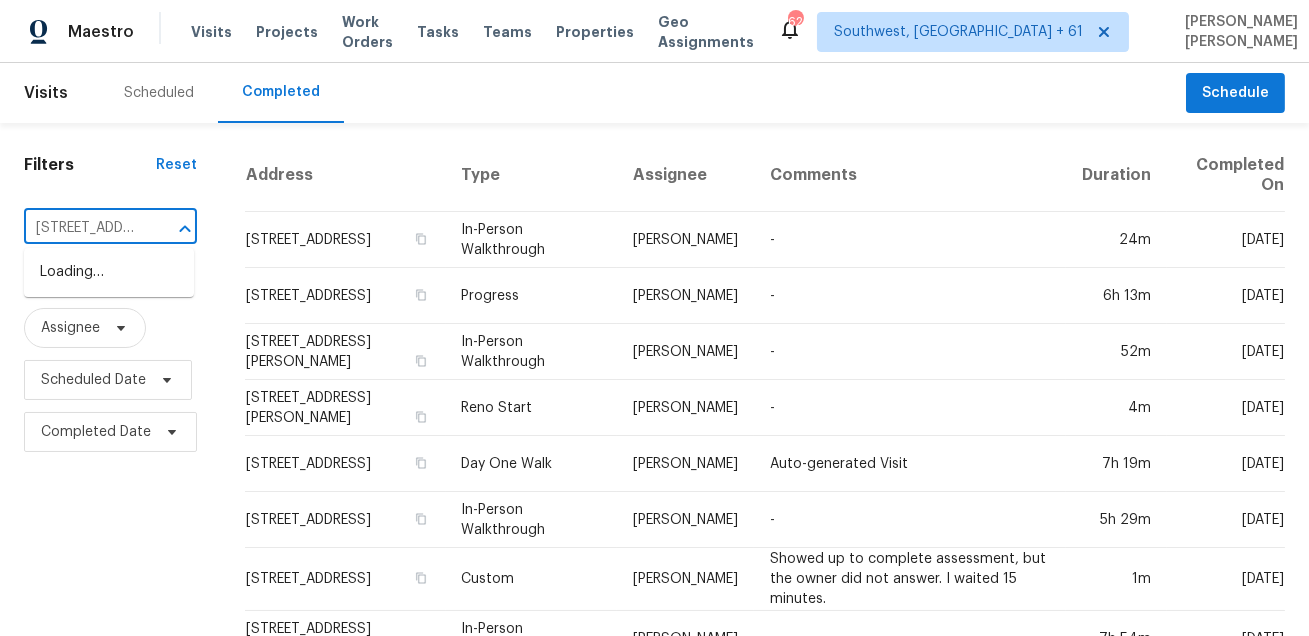 scroll, scrollTop: 0, scrollLeft: 126, axis: horizontal 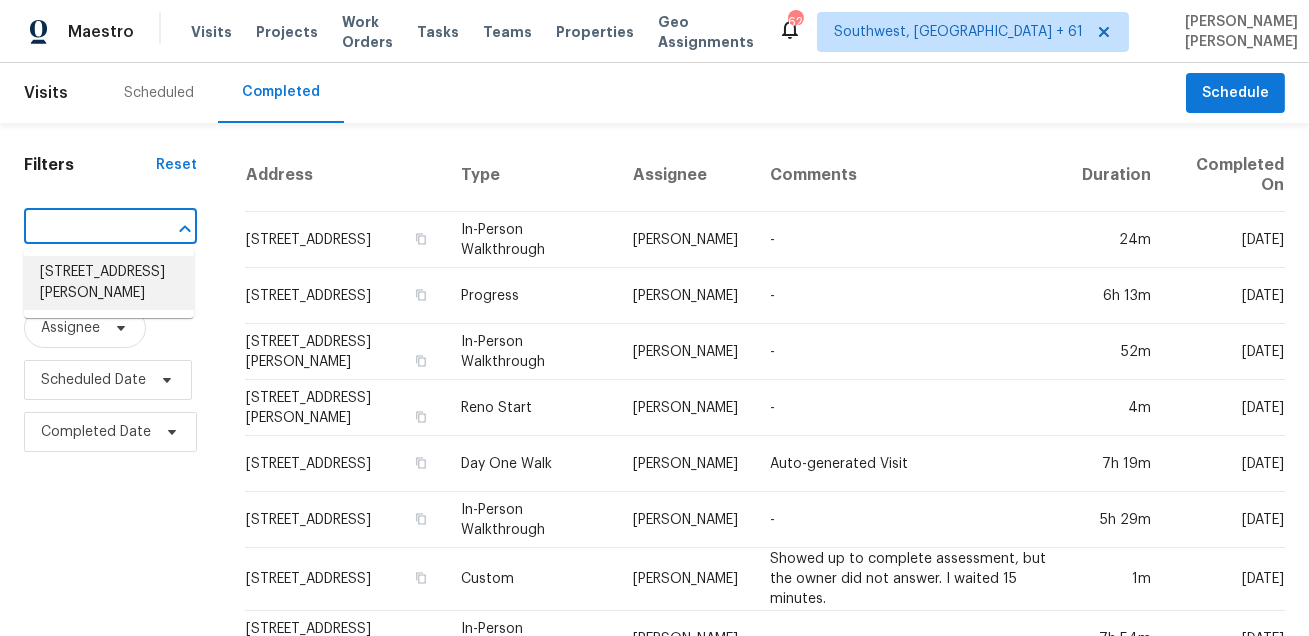 click on "[STREET_ADDRESS][PERSON_NAME]" at bounding box center [109, 283] 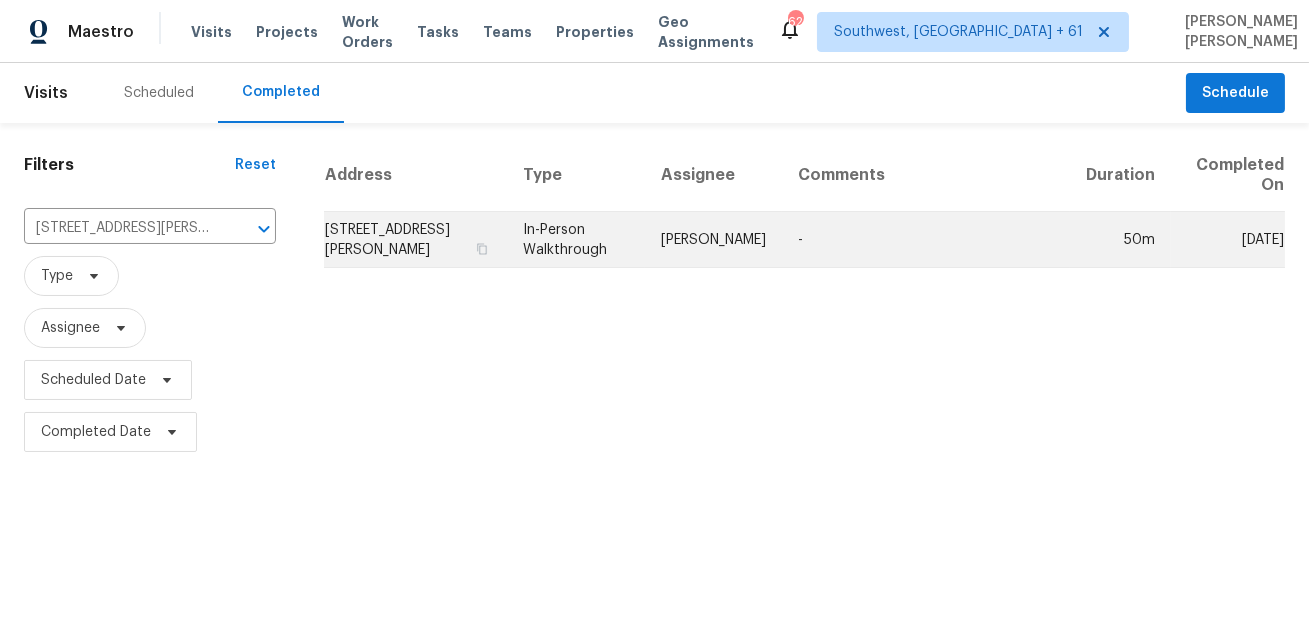 click on "[PERSON_NAME]" at bounding box center [713, 240] 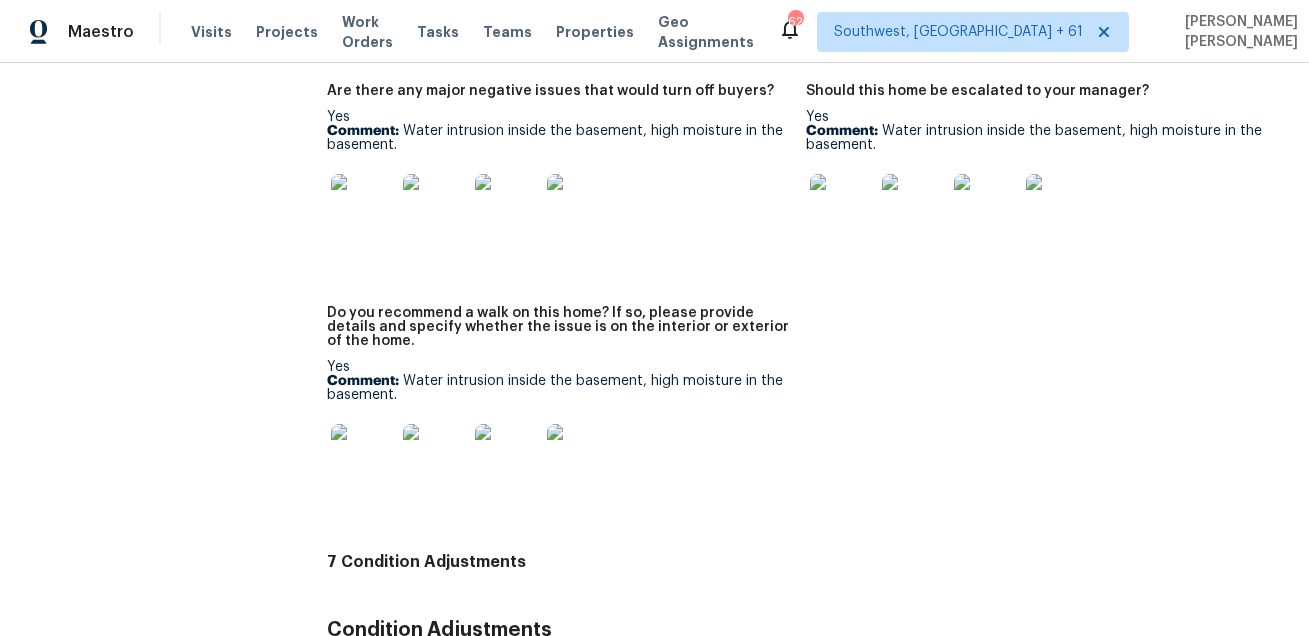 scroll, scrollTop: 4930, scrollLeft: 0, axis: vertical 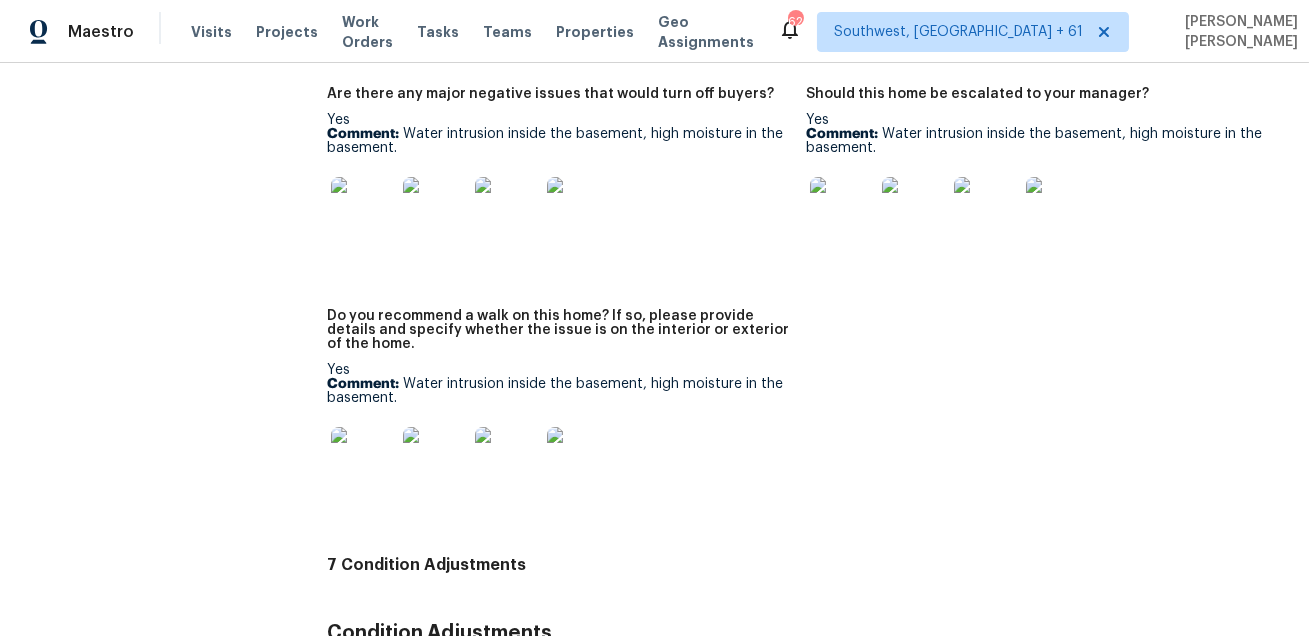 click on "Do you recommend a walk on this home? If so, please provide details and specify whether the issue is on the interior or exterior of the home." at bounding box center [558, 330] 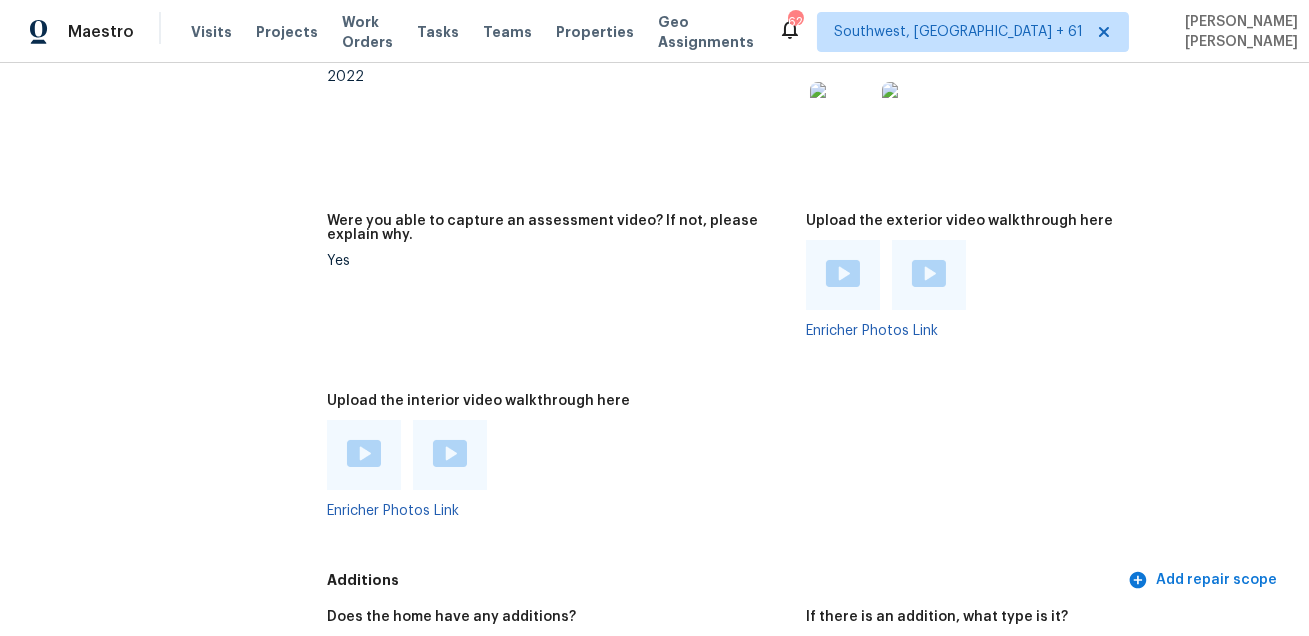 scroll, scrollTop: 4167, scrollLeft: 0, axis: vertical 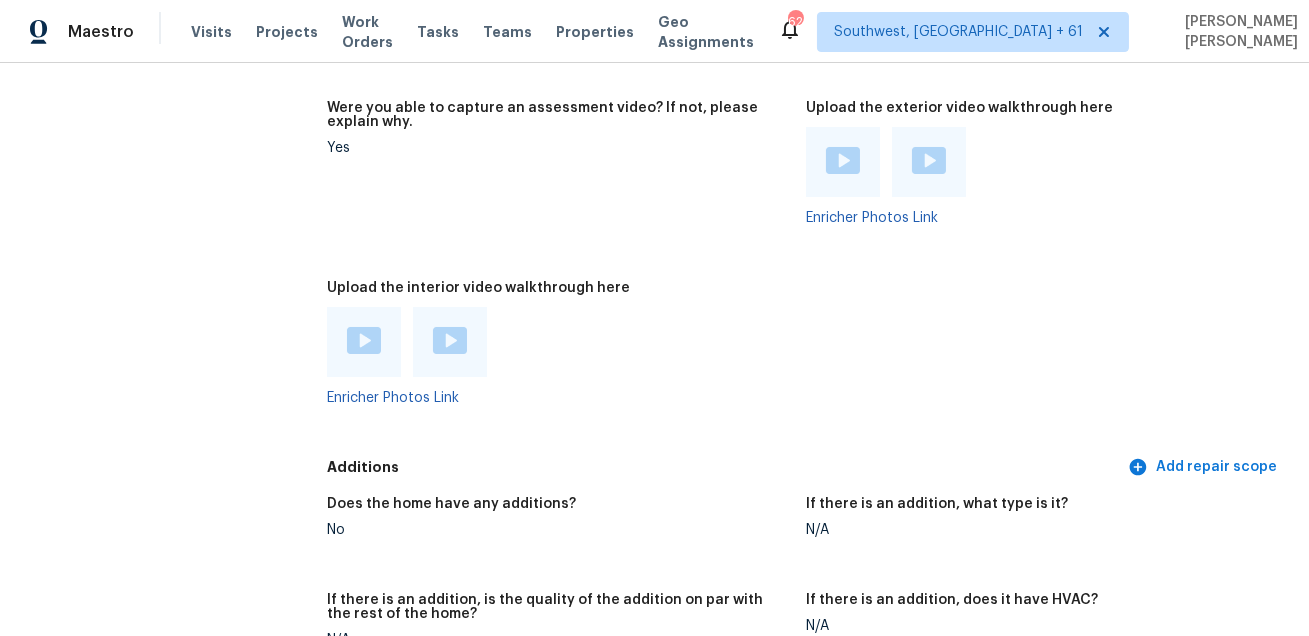 click at bounding box center (364, 340) 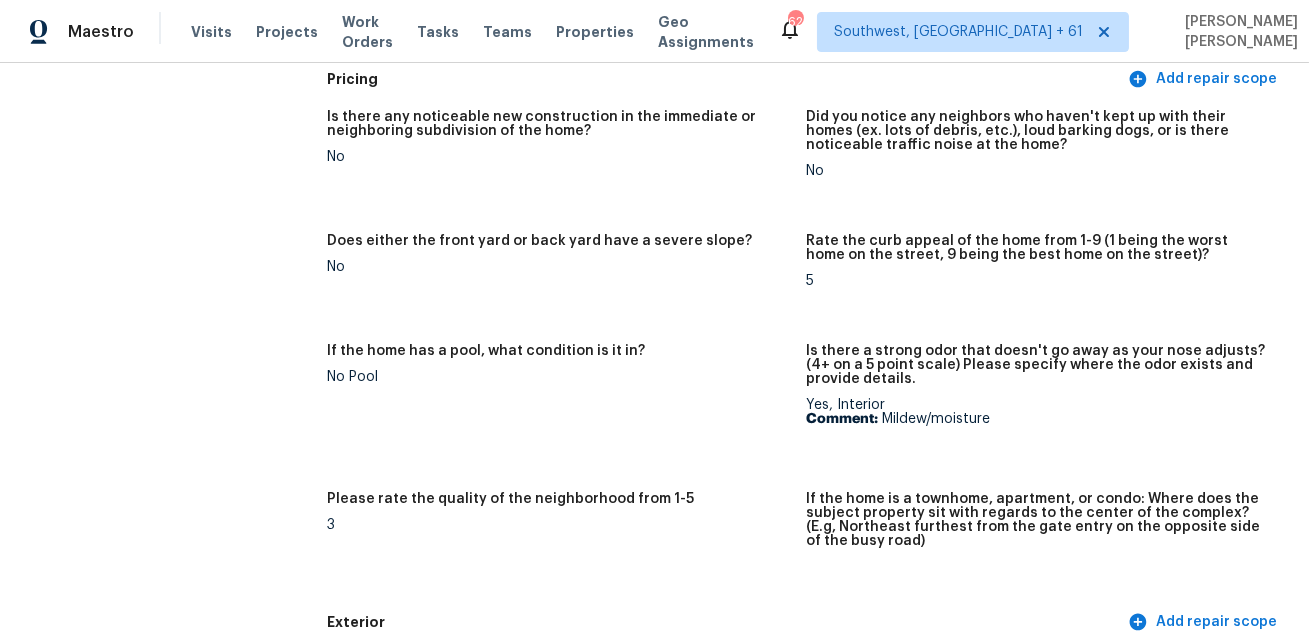 scroll, scrollTop: 2016, scrollLeft: 0, axis: vertical 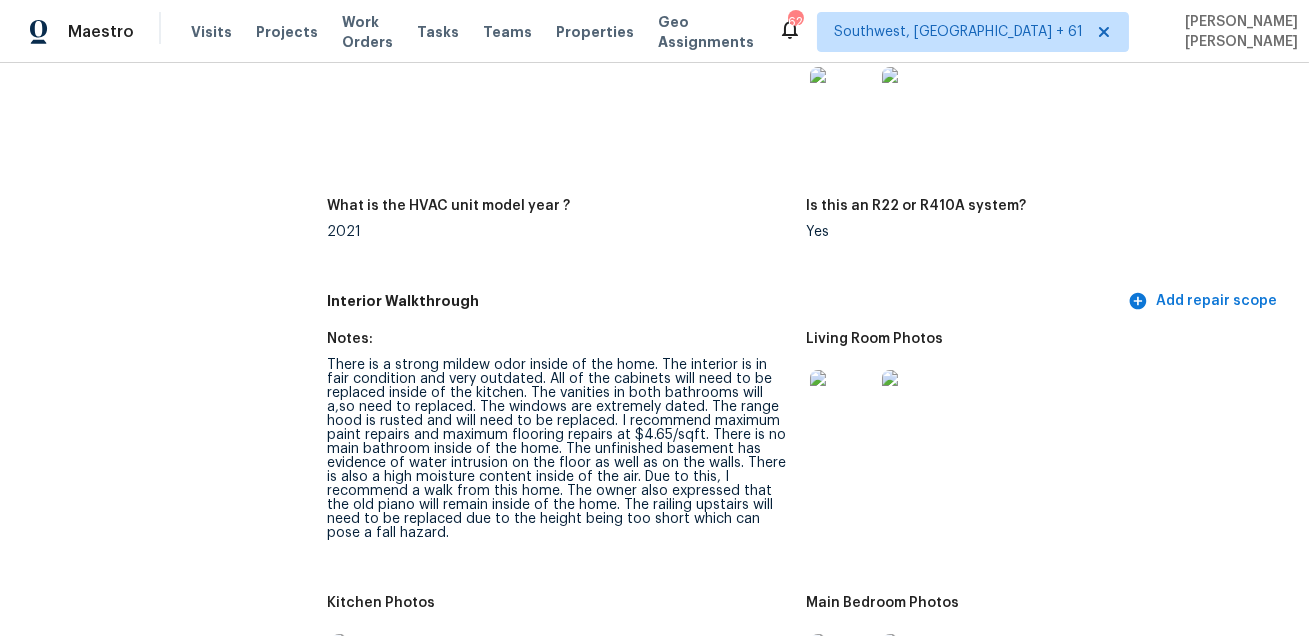 click on "There is a strong mildew odor inside of the home. The interior is in fair condition and very outdated. All of the cabinets will need to be replaced inside of the kitchen. The vanities in both bathrooms will a,so need to replaced. The windows are extremely dated. The range hood is rusted and will need to be replaced. I recommend maximum paint repairs and maximum flooring repairs at $4.65/sqft. There is no main bathroom inside of the home. The unfinished basement has evidence of water intrusion on the floor as well as on the walls. There is also a high moisture content inside of the air. Due to this, I recommend a walk from this home. The owner also expressed that the old piano will remain inside of the home. The railing upstairs will need to be replaced due to the height being too short which can pose a fall hazard." at bounding box center [558, 449] 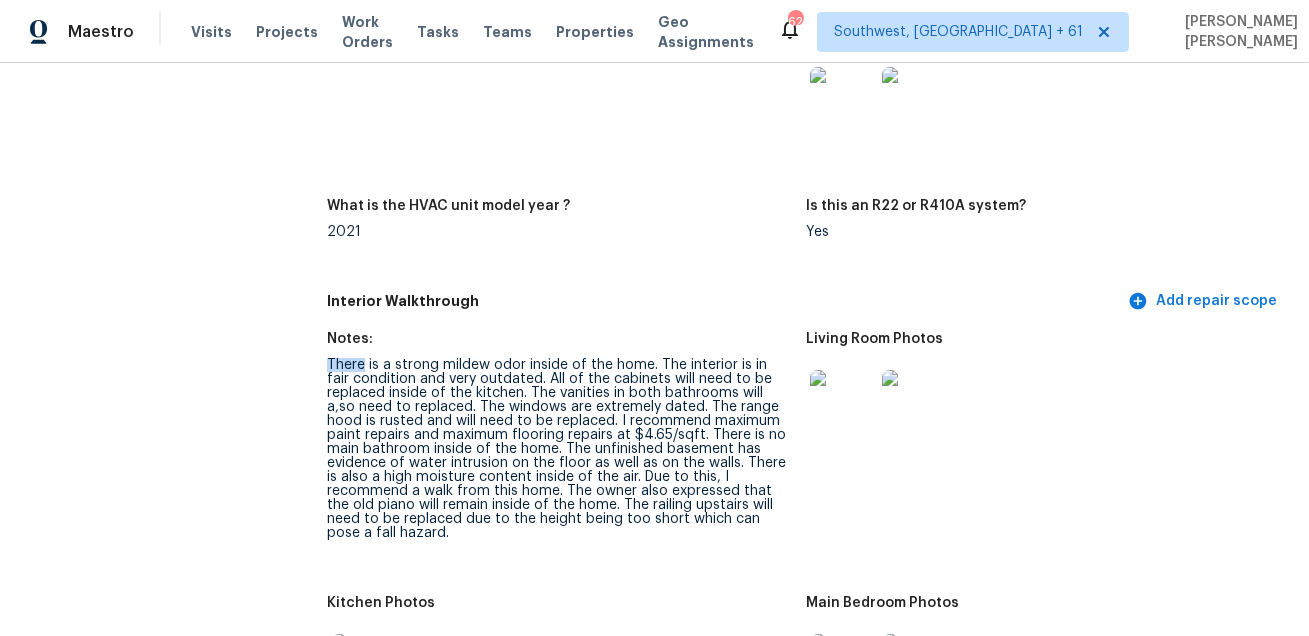 click on "There is a strong mildew odor inside of the home. The interior is in fair condition and very outdated. All of the cabinets will need to be replaced inside of the kitchen. The vanities in both bathrooms will a,so need to replaced. The windows are extremely dated. The range hood is rusted and will need to be replaced. I recommend maximum paint repairs and maximum flooring repairs at $4.65/sqft. There is no main bathroom inside of the home. The unfinished basement has evidence of water intrusion on the floor as well as on the walls. There is also a high moisture content inside of the air. Due to this, I recommend a walk from this home. The owner also expressed that the old piano will remain inside of the home. The railing upstairs will need to be replaced due to the height being too short which can pose a fall hazard." at bounding box center (558, 449) 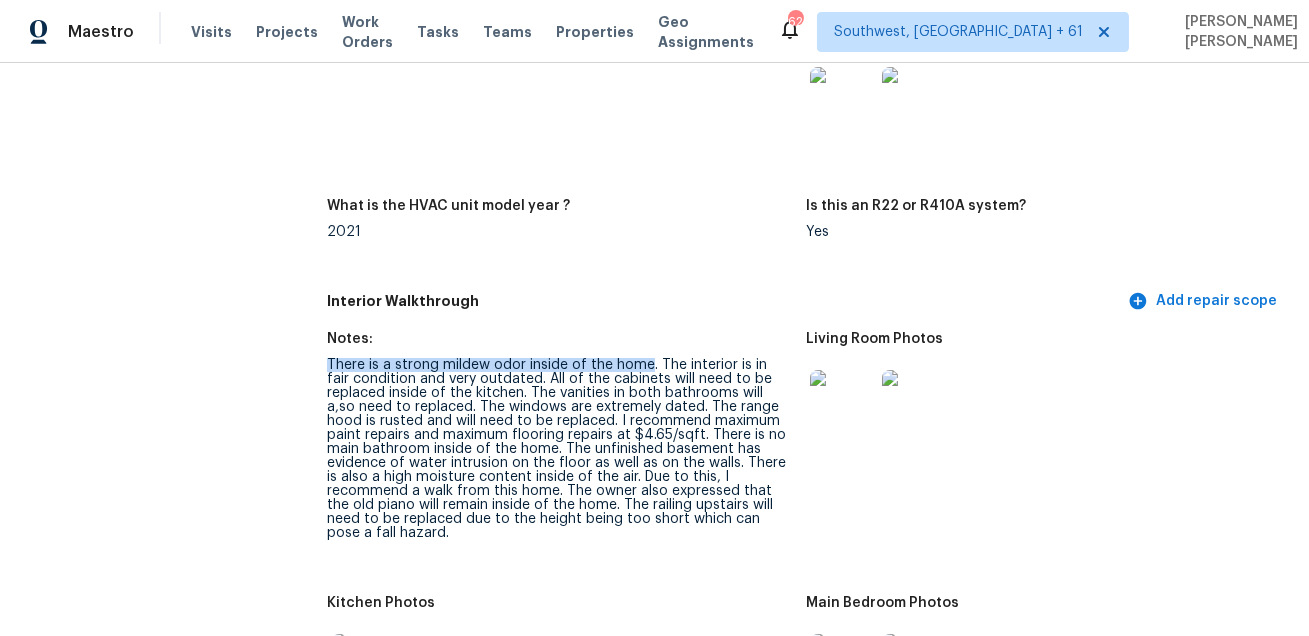 copy on "There is a strong mildew odor inside of the home" 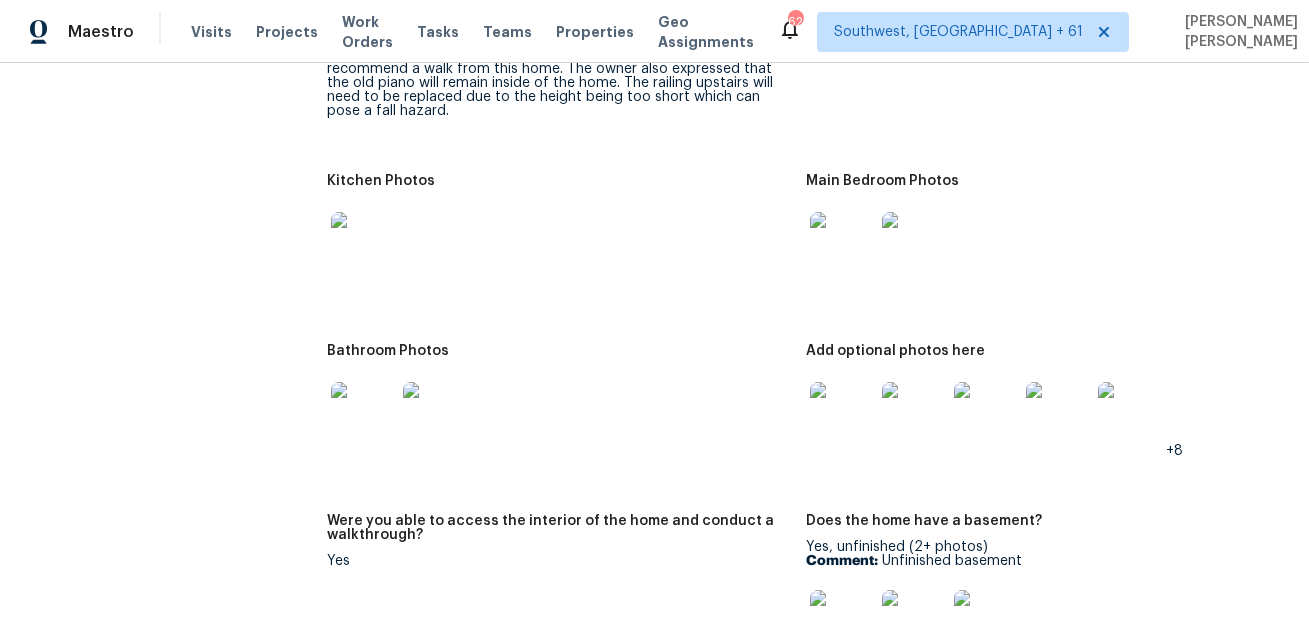 scroll, scrollTop: 2402, scrollLeft: 0, axis: vertical 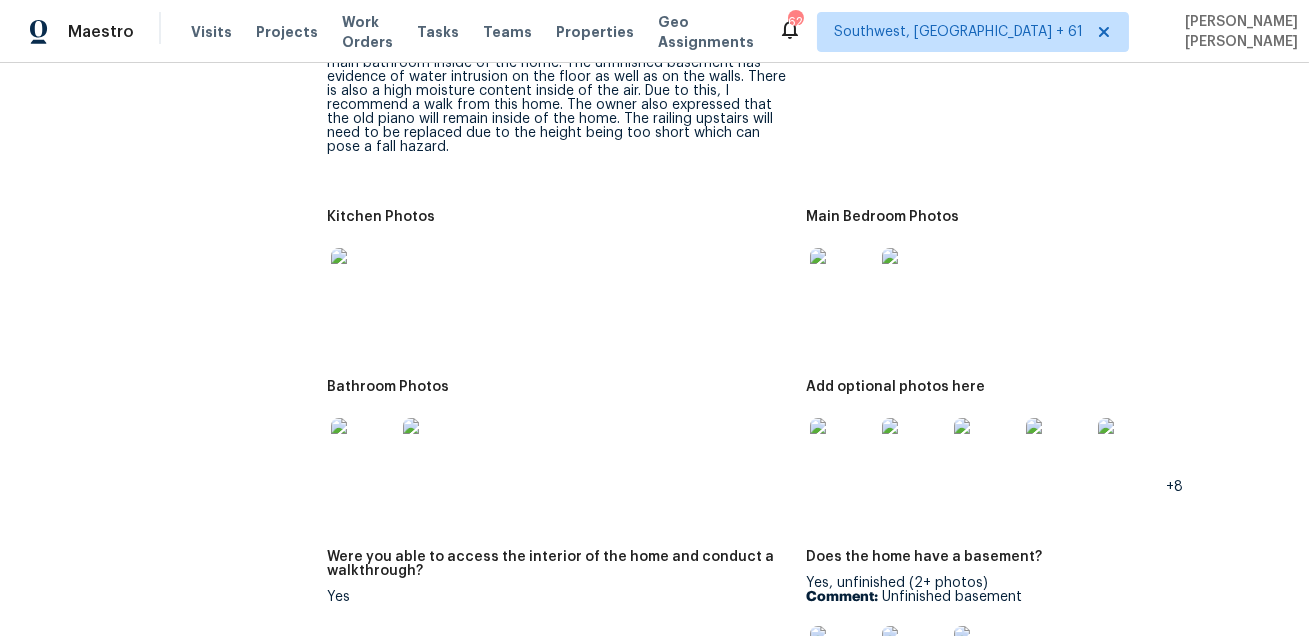 click at bounding box center [363, 450] 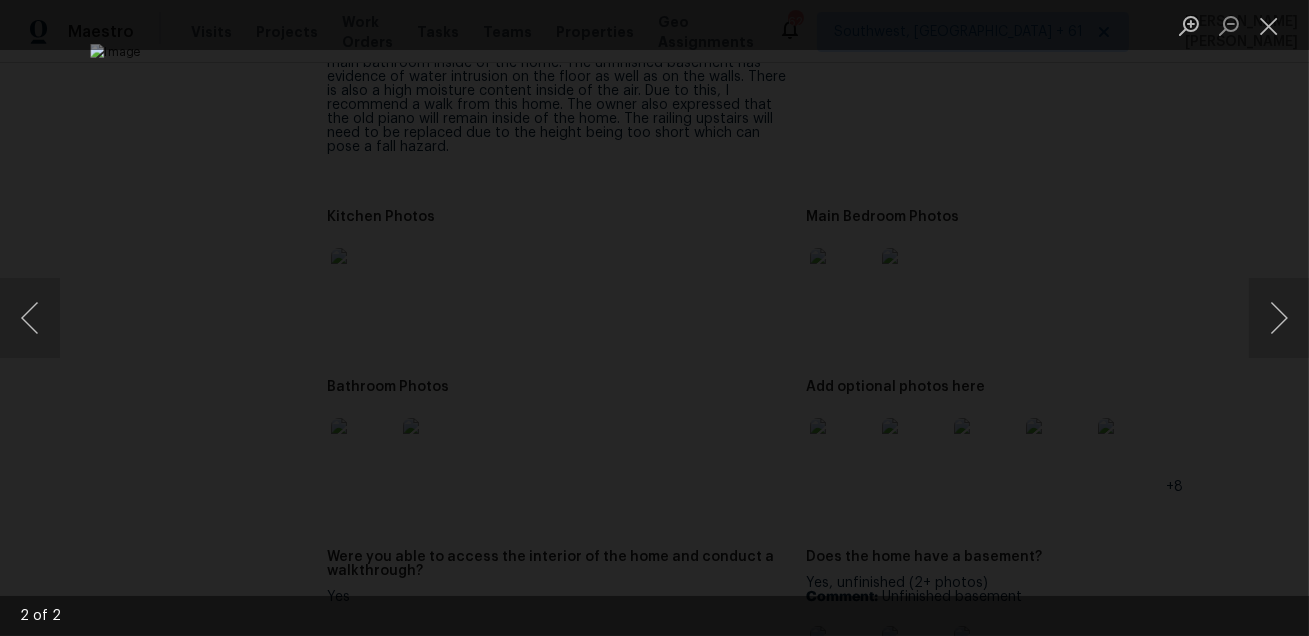 click at bounding box center (654, 318) 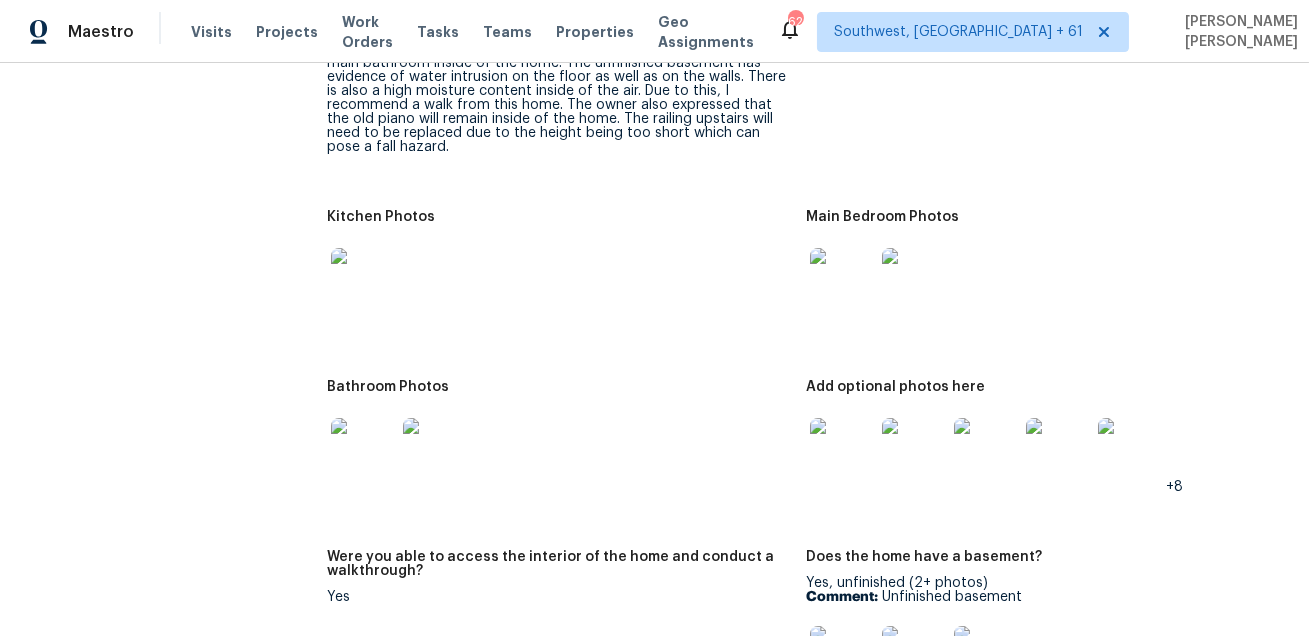 click on "Notes: There is a strong mildew odor inside of the home. The interior is in fair condition and very outdated. All of the cabinets will need to be replaced inside of the kitchen. The vanities in both bathrooms will a,so need to replaced. The windows are extremely dated. The range hood is rusted and will need to be replaced. I recommend maximum paint repairs and maximum flooring repairs at $4.65/sqft. There is no main bathroom inside of the home. The unfinished basement has evidence of water intrusion on the floor as well as on the walls. There is also a high moisture content inside of the air. Due to this, I recommend a walk from this home. The owner also expressed that the old piano will remain inside of the home. The railing upstairs will need to be replaced due to the height being too short which can pose a fall hazard.  Living Room Photos Kitchen Photos Main Bedroom Photos Bathroom Photos Add optional photos here  +8 Were you able to access the interior of the home and conduct a walkthrough? Yes Comment:" at bounding box center (806, 1074) 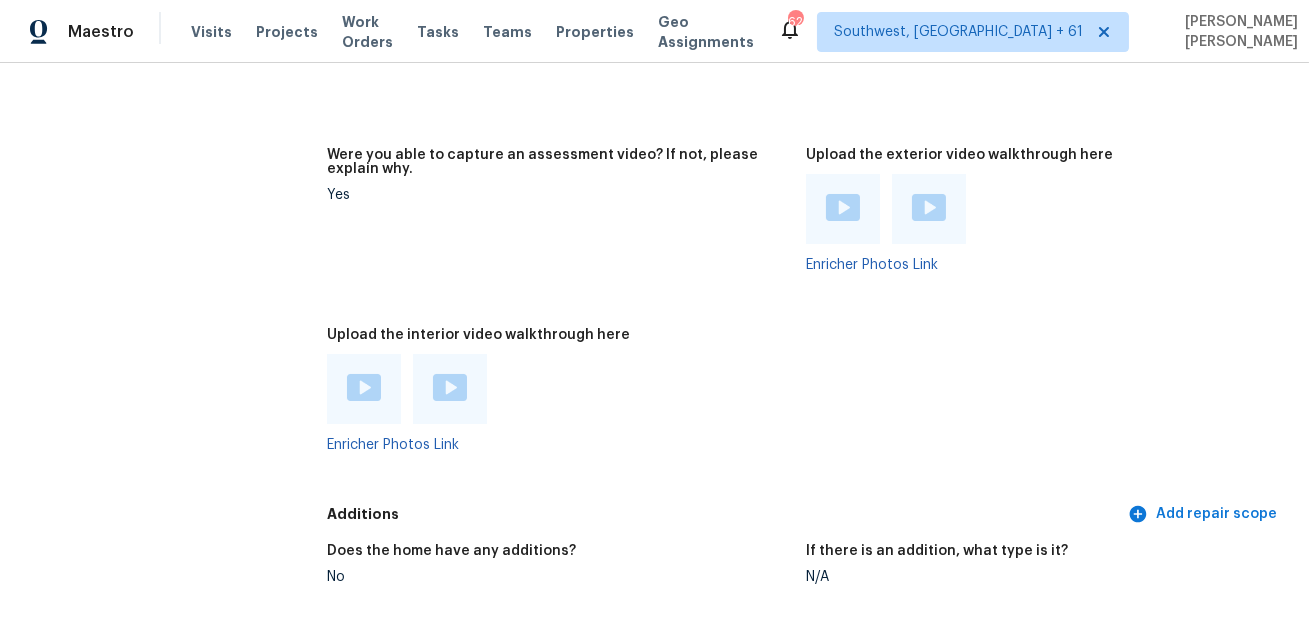 scroll, scrollTop: 4099, scrollLeft: 0, axis: vertical 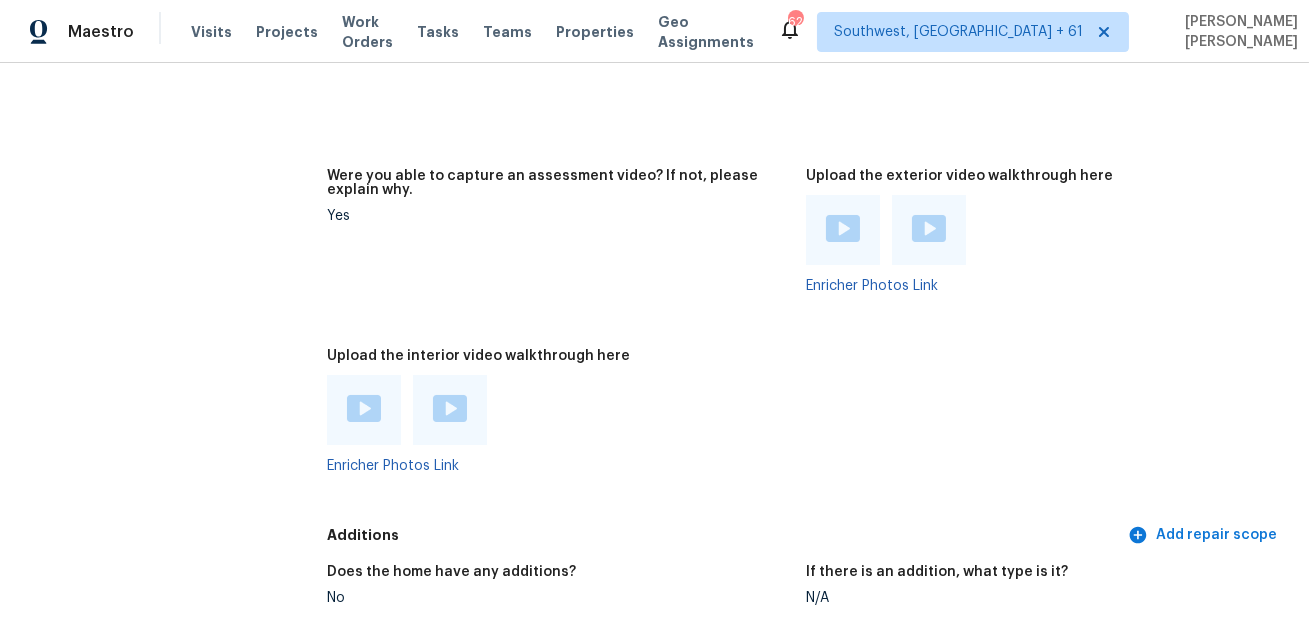 click at bounding box center [450, 408] 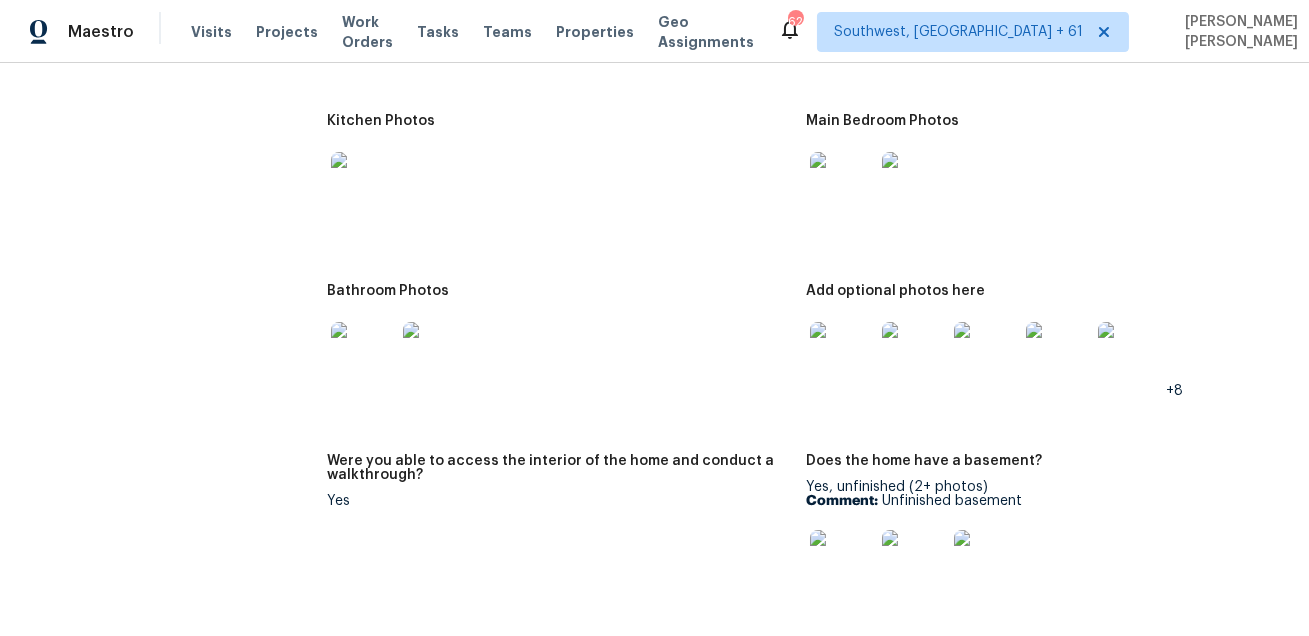 scroll, scrollTop: 2525, scrollLeft: 0, axis: vertical 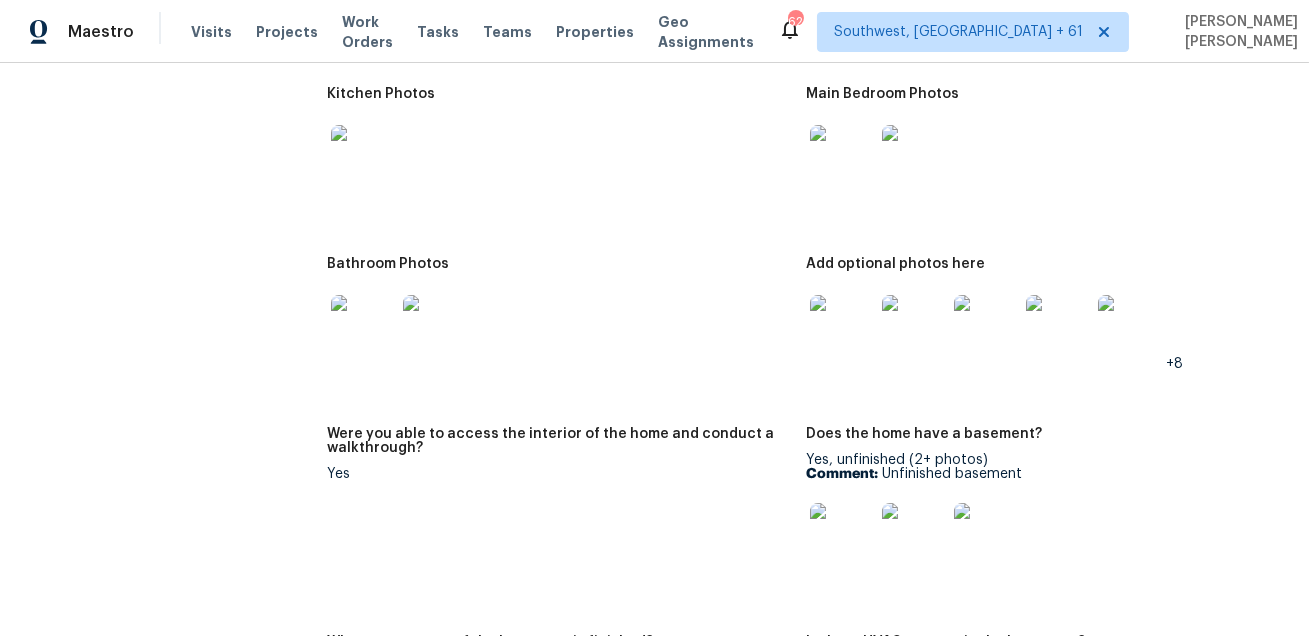 click at bounding box center [363, 157] 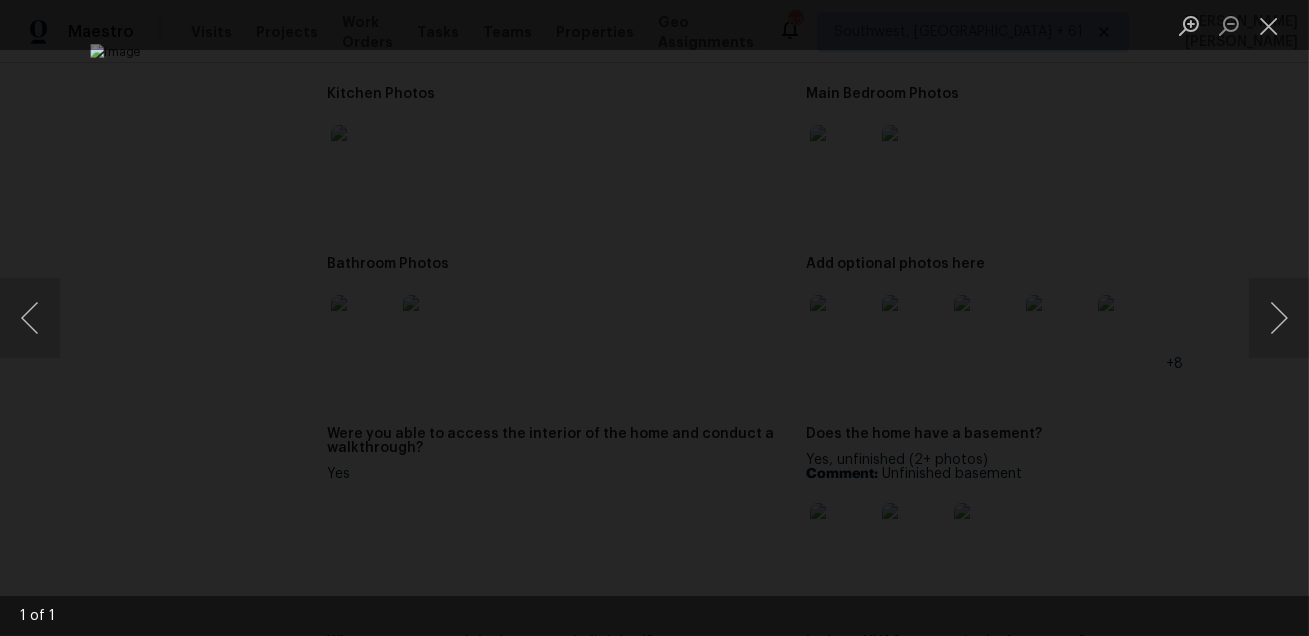 click at bounding box center [654, 318] 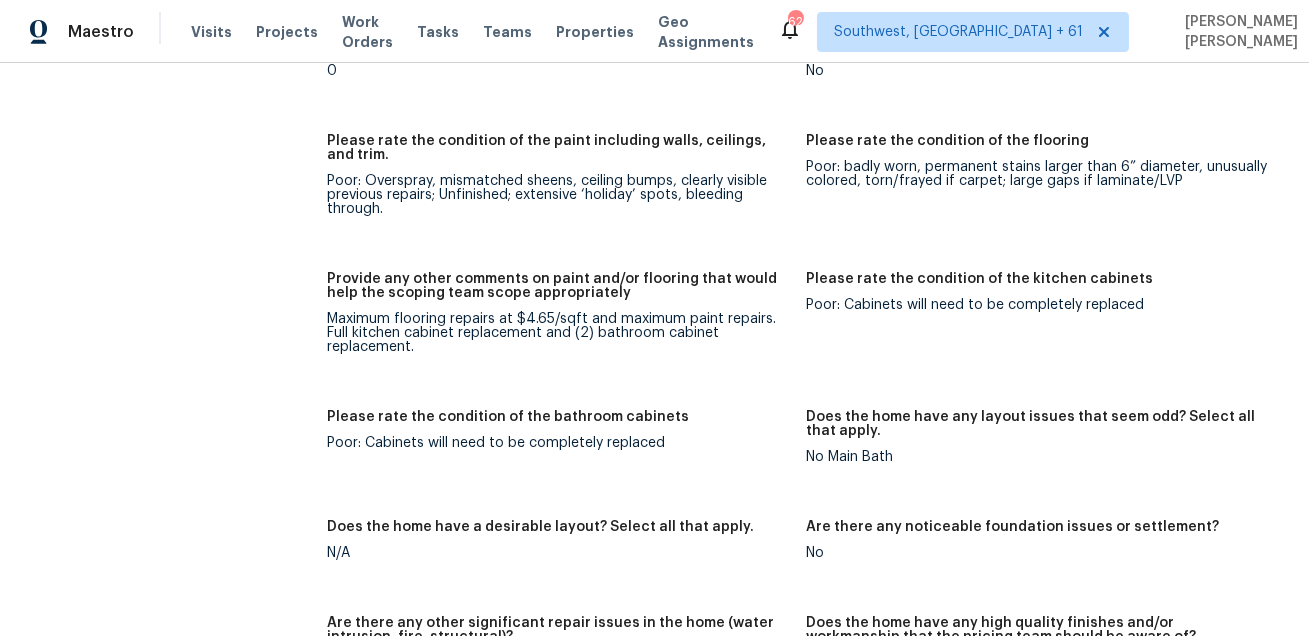 scroll, scrollTop: 3125, scrollLeft: 0, axis: vertical 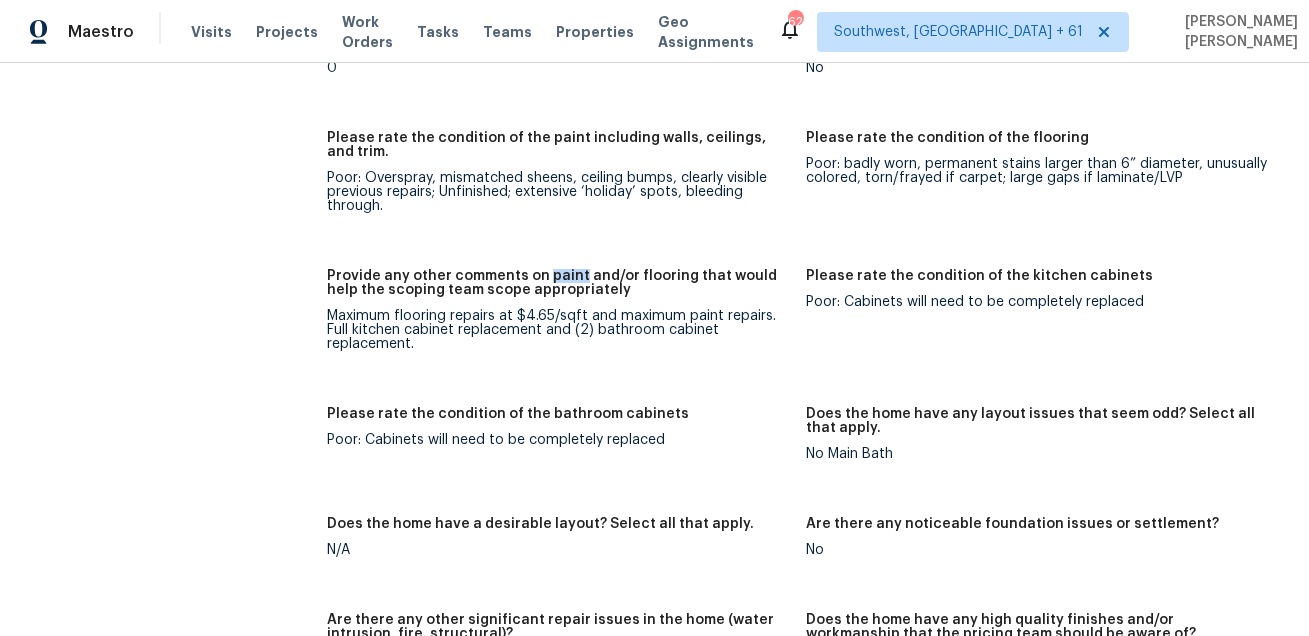 click on "Please rate the condition of the paint including walls, ceilings, and trim. Poor: Overspray, mismatched sheens, ceiling bumps, clearly visible previous repairs; Unfinished; extensive ‘holiday’ spots, bleeding through." at bounding box center (566, 188) 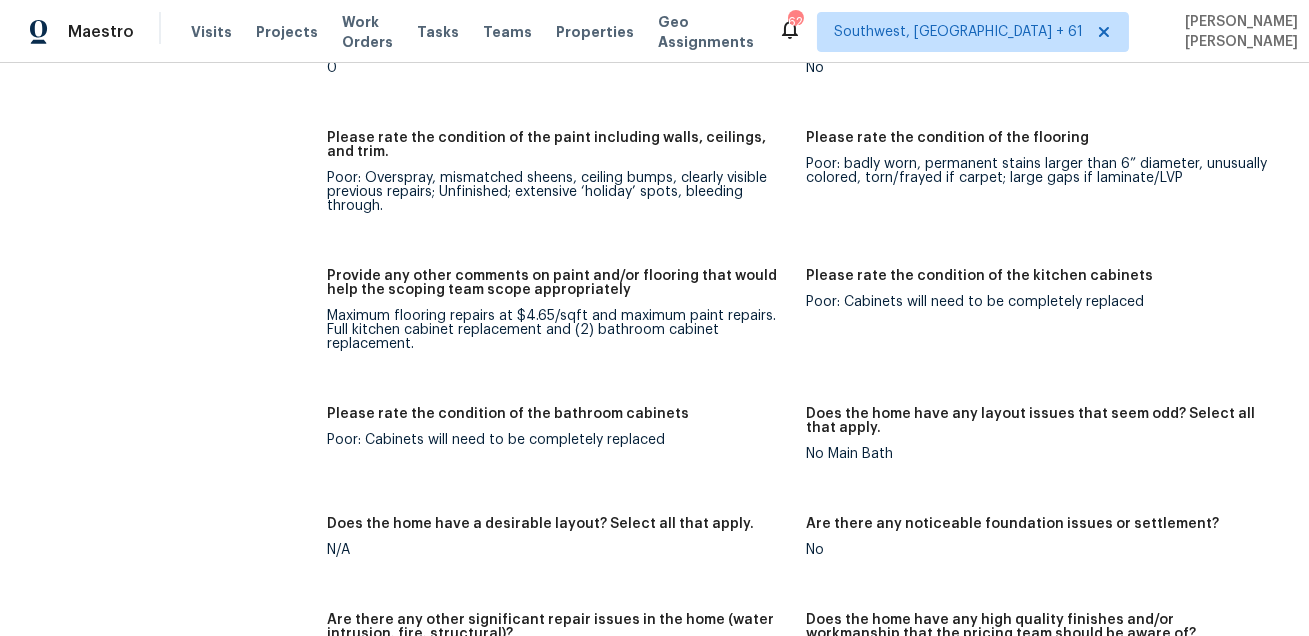 click on "Please rate the condition of the paint including walls, ceilings, and trim." at bounding box center [558, 145] 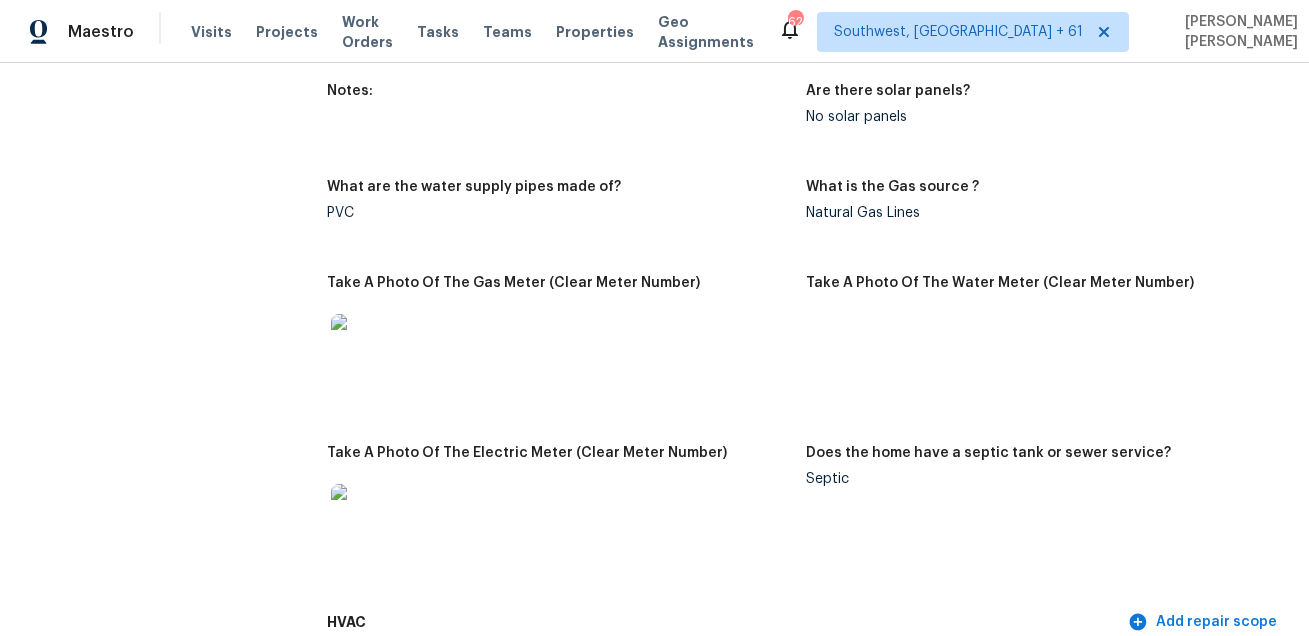 scroll, scrollTop: 1447, scrollLeft: 0, axis: vertical 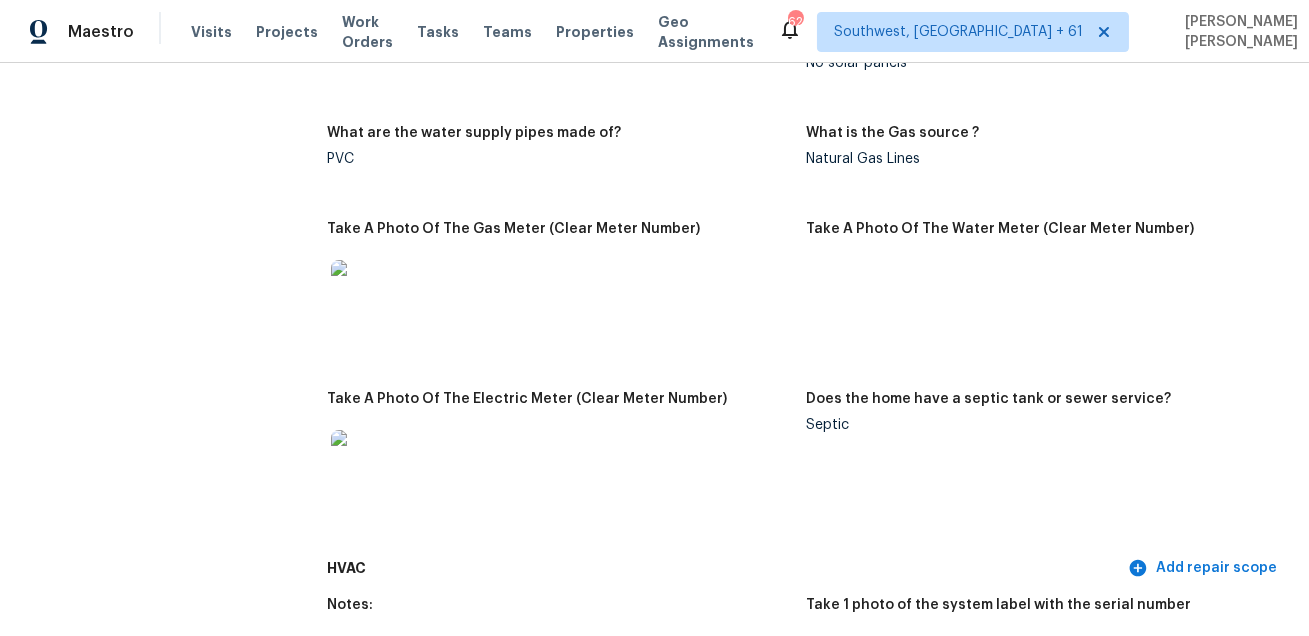 click at bounding box center (558, 292) 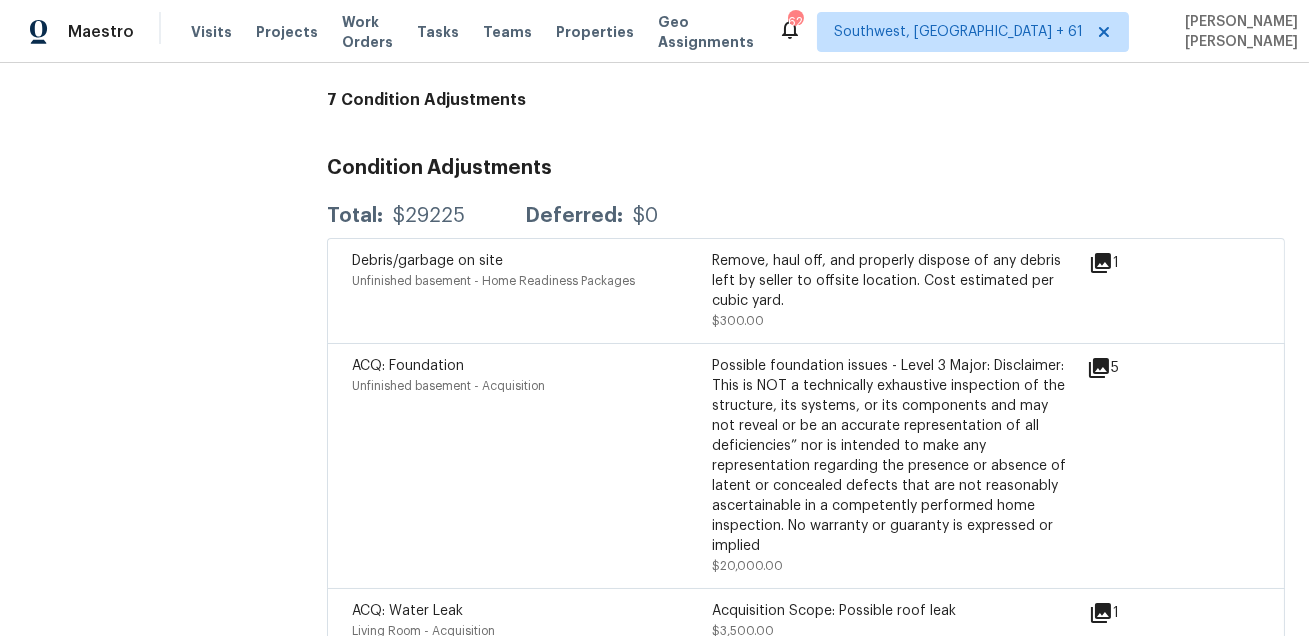 scroll, scrollTop: 5393, scrollLeft: 0, axis: vertical 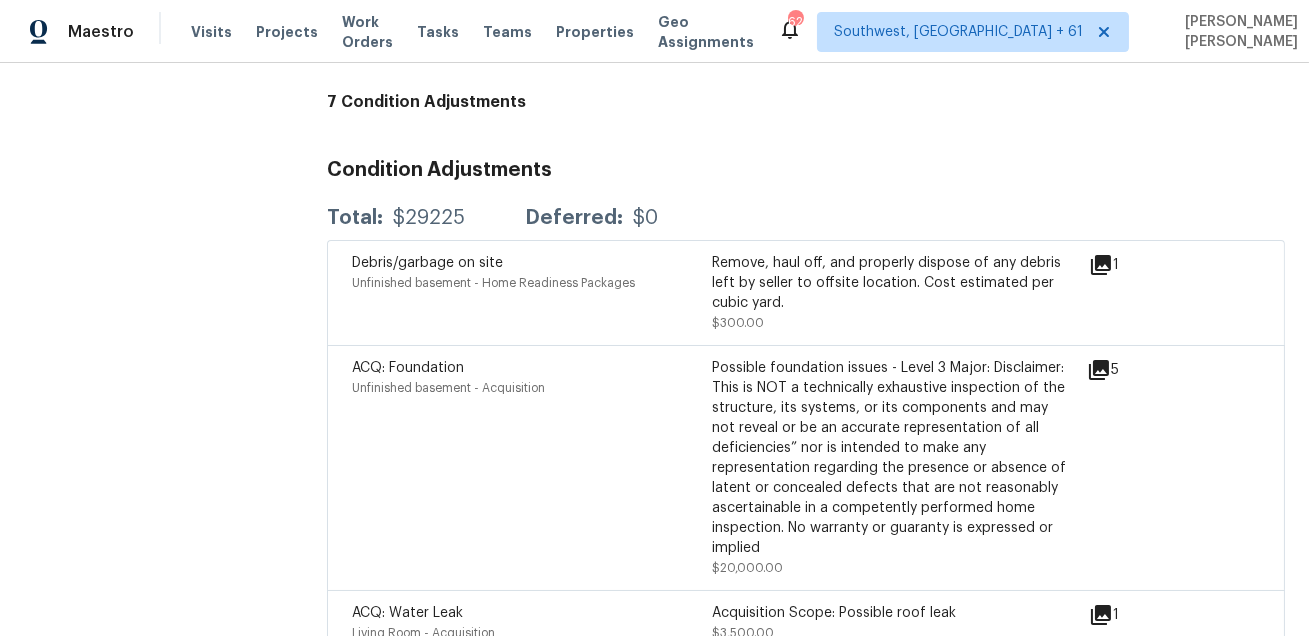 click 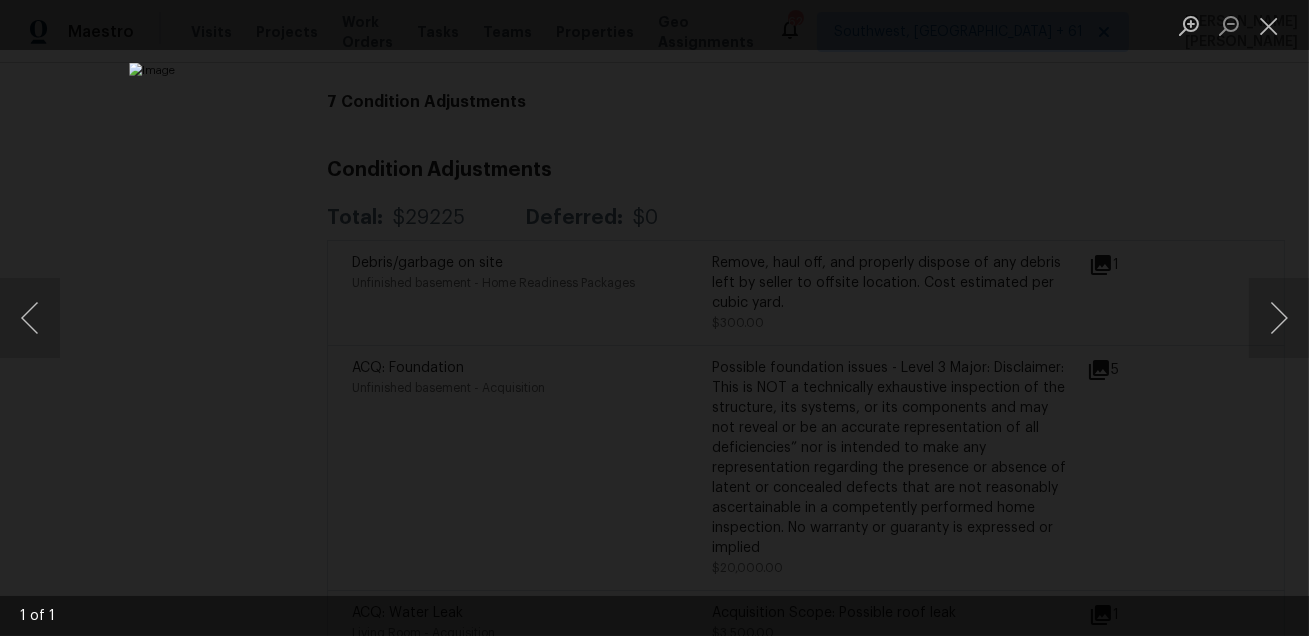 click at bounding box center (654, 318) 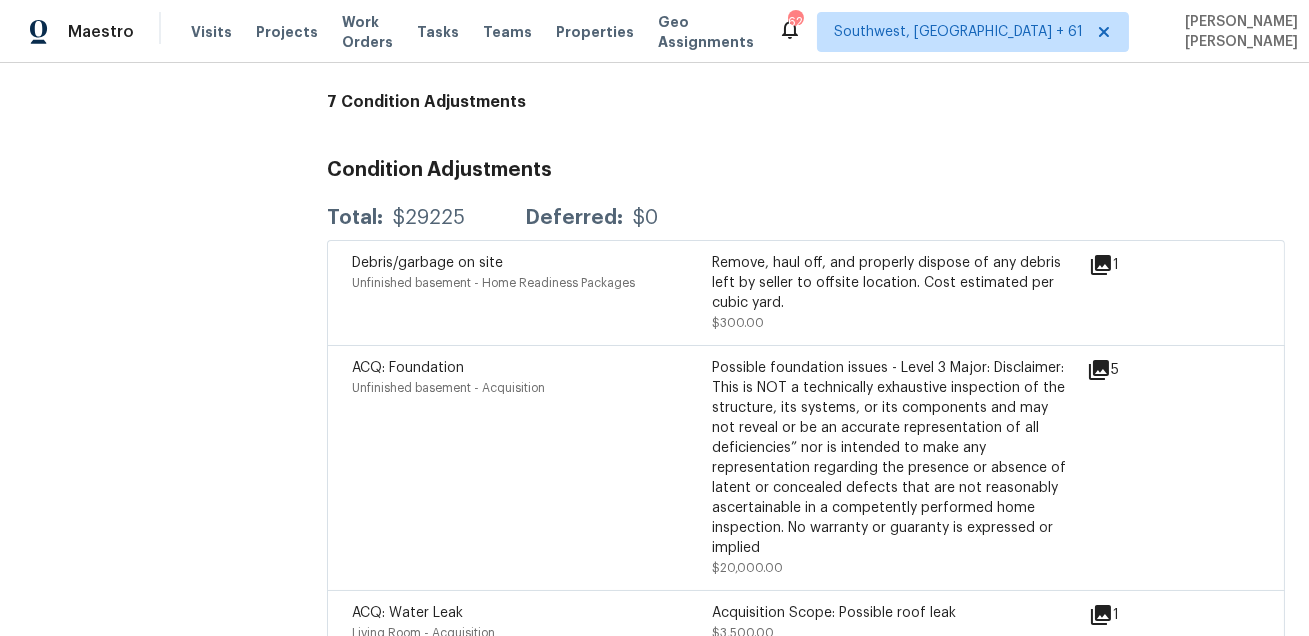 click on "Remove, haul off, and properly dispose of any debris left by seller to offsite location. Cost estimated per cubic yard." at bounding box center (892, 283) 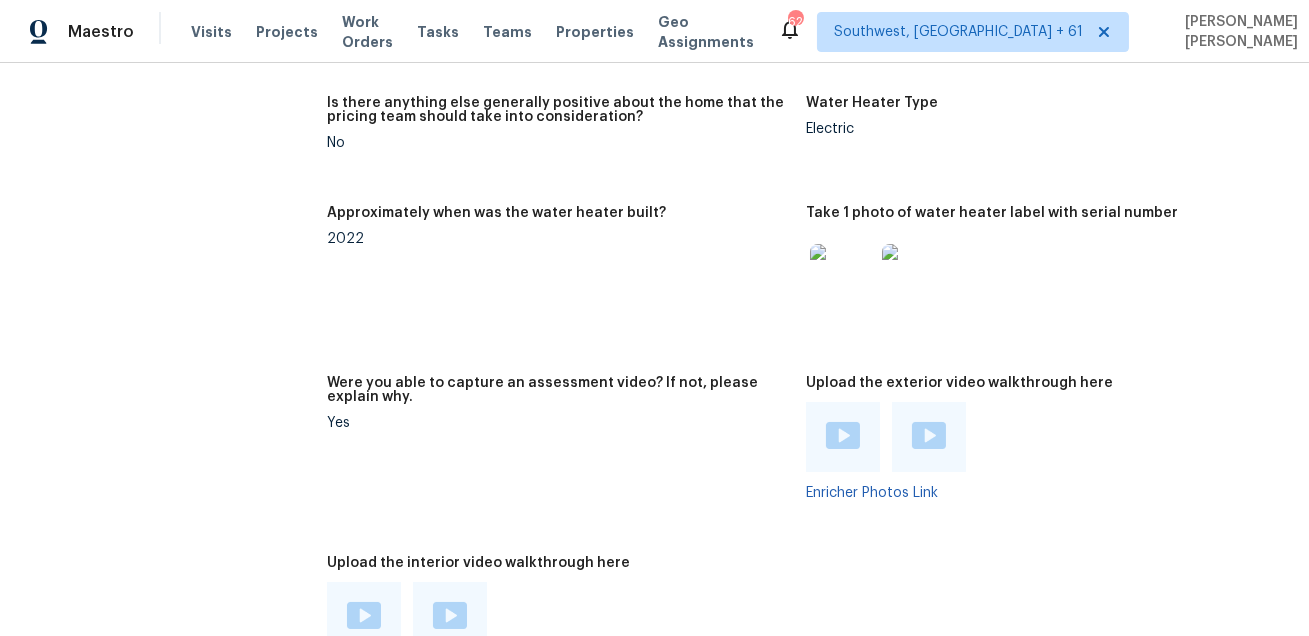 scroll, scrollTop: 3783, scrollLeft: 0, axis: vertical 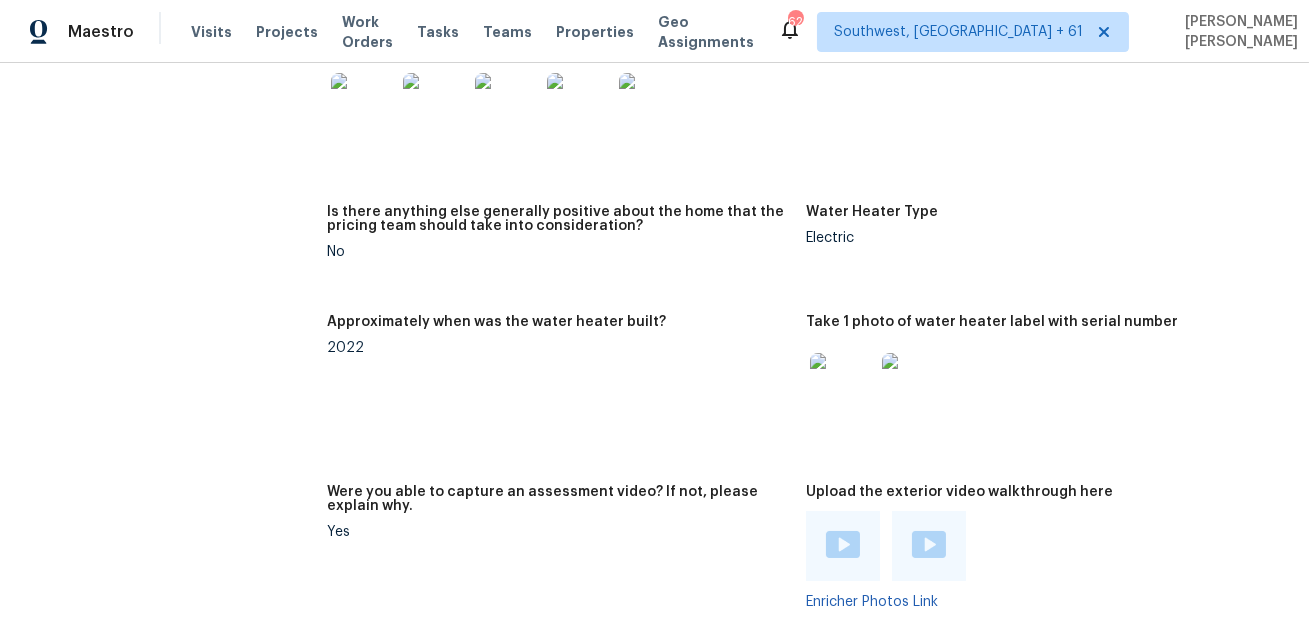click at bounding box center (842, 385) 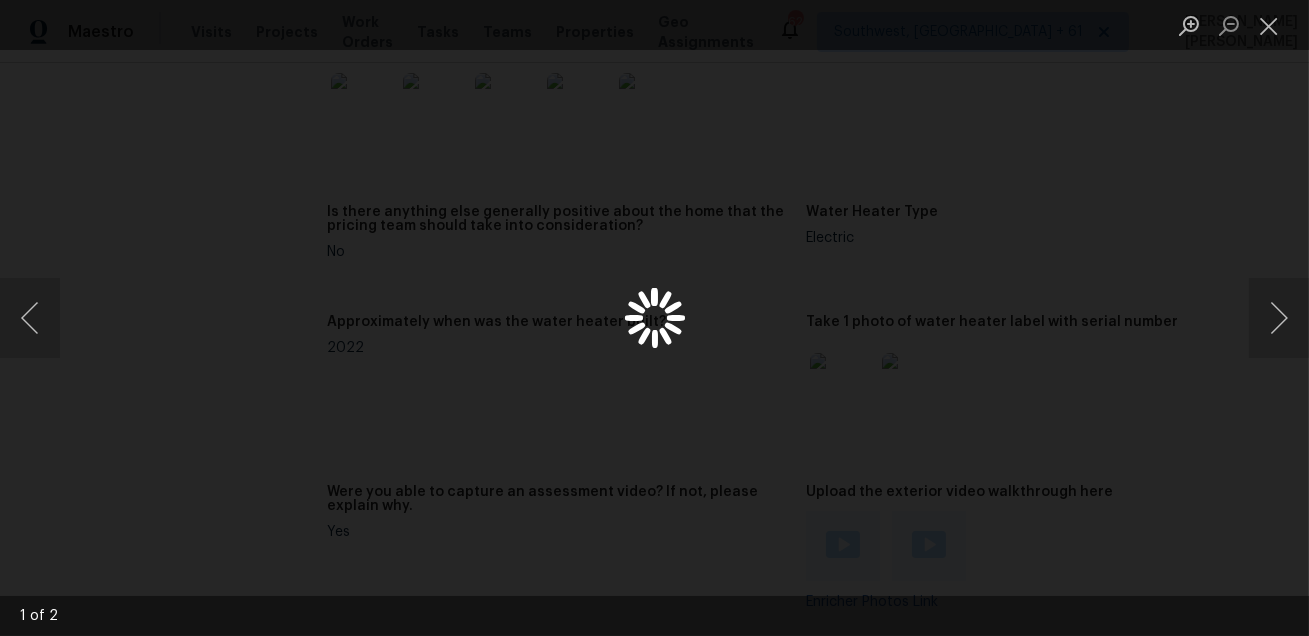 click at bounding box center (654, 318) 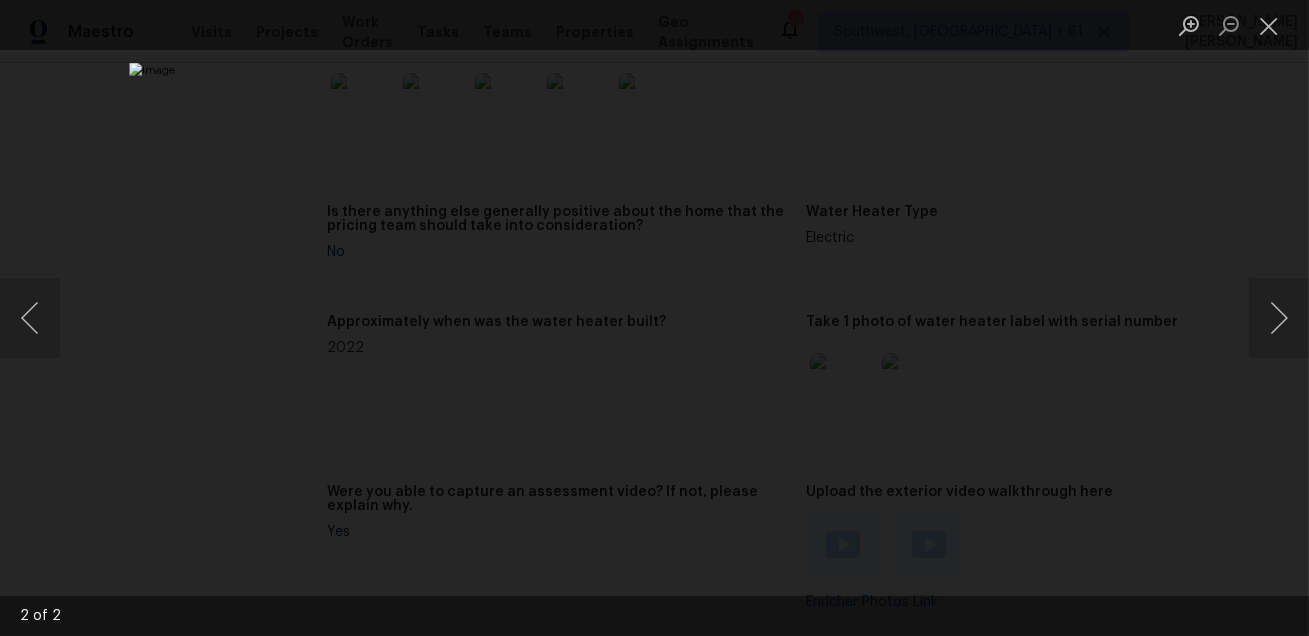 click at bounding box center [654, 318] 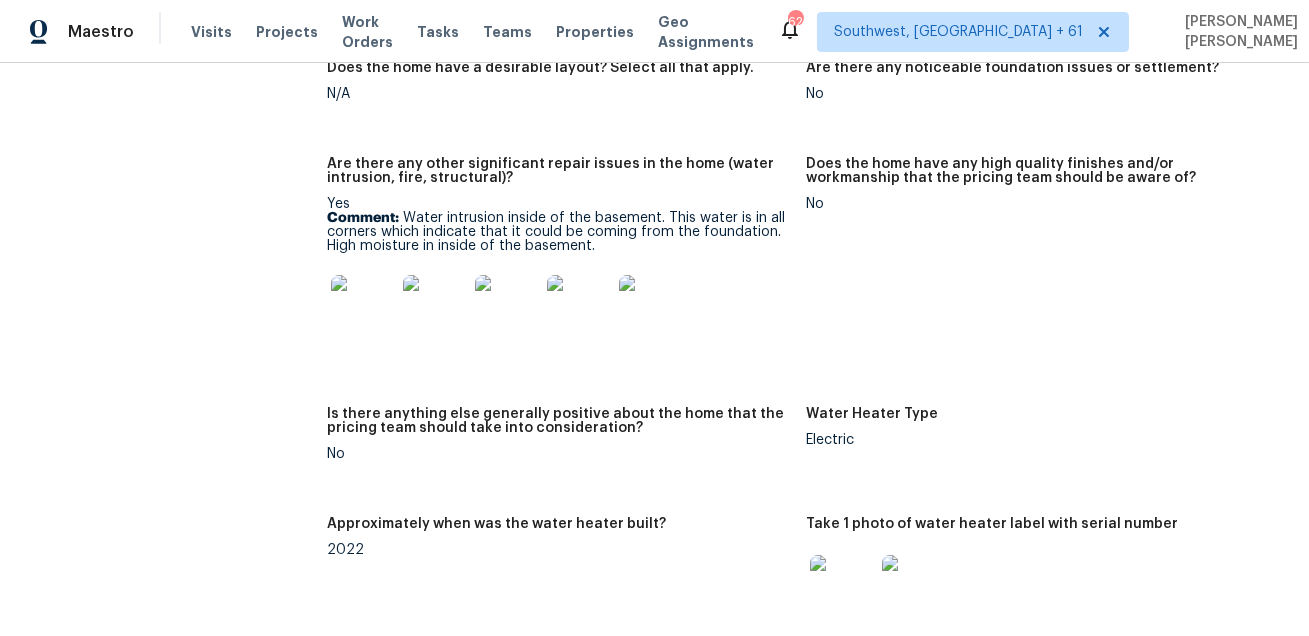 scroll, scrollTop: 3553, scrollLeft: 0, axis: vertical 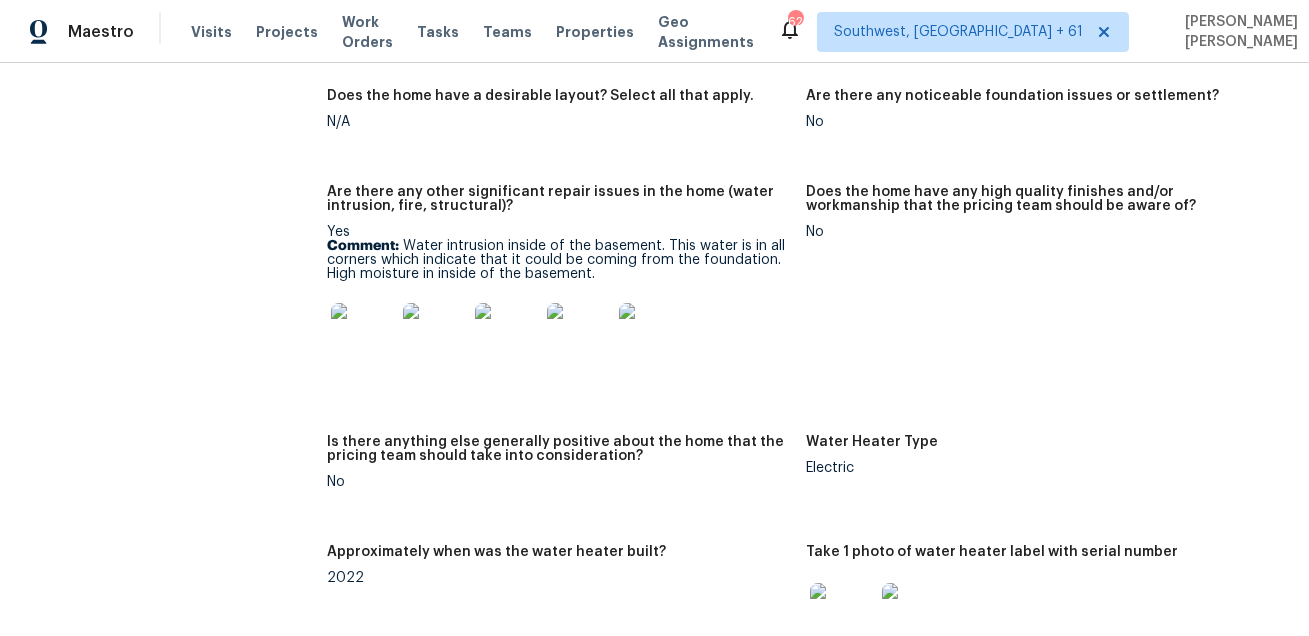 click at bounding box center (363, 335) 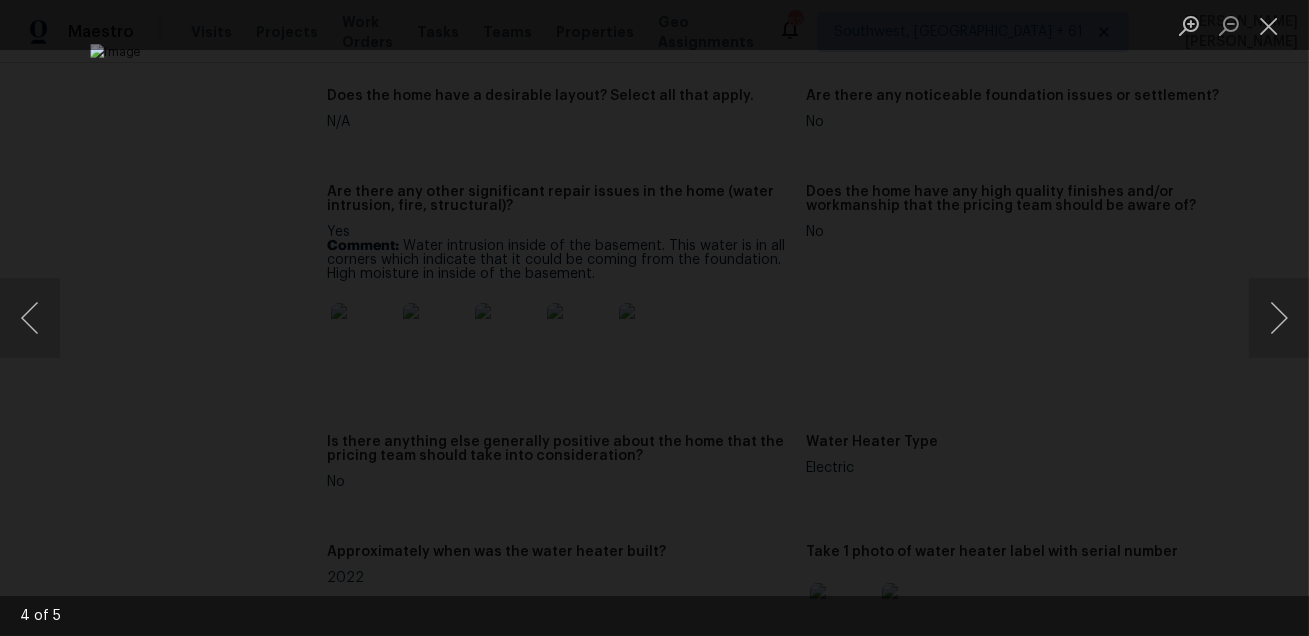 click at bounding box center [654, 318] 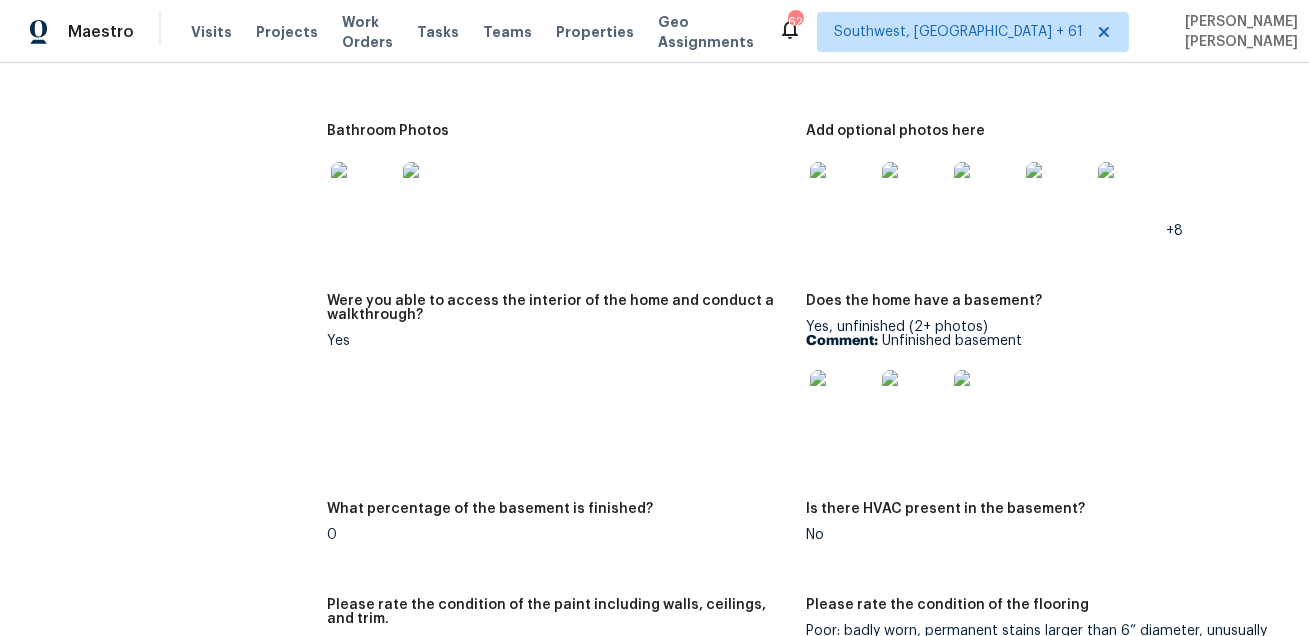 scroll, scrollTop: 2520, scrollLeft: 0, axis: vertical 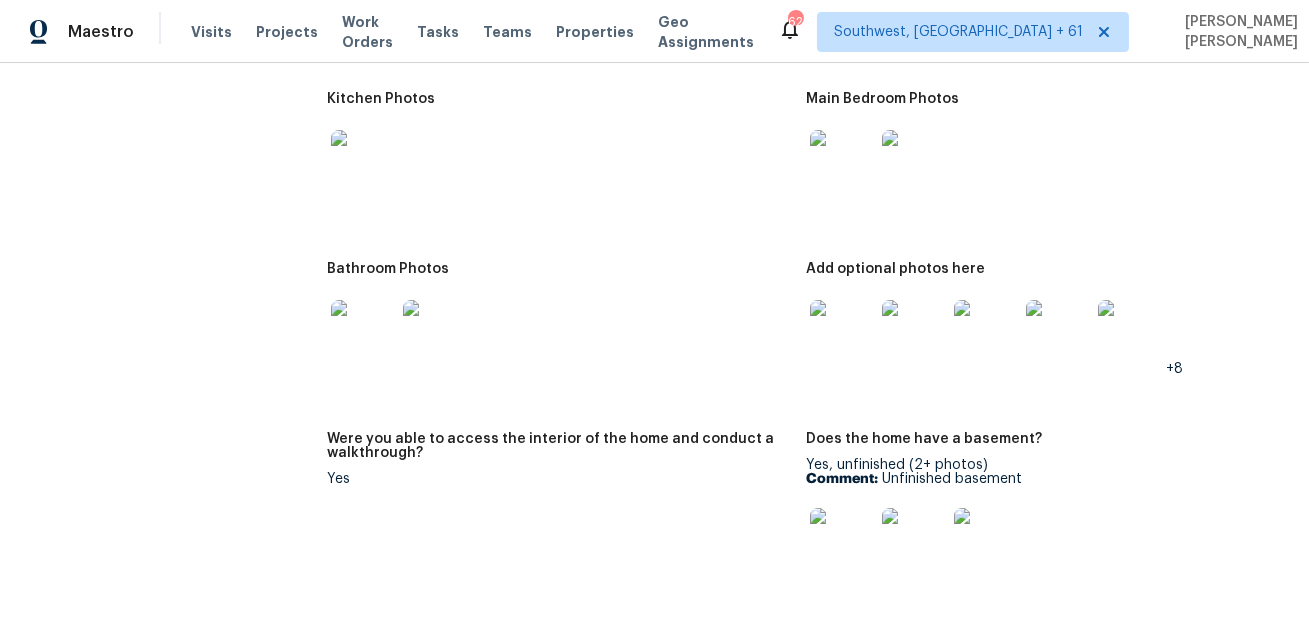 click at bounding box center [842, 540] 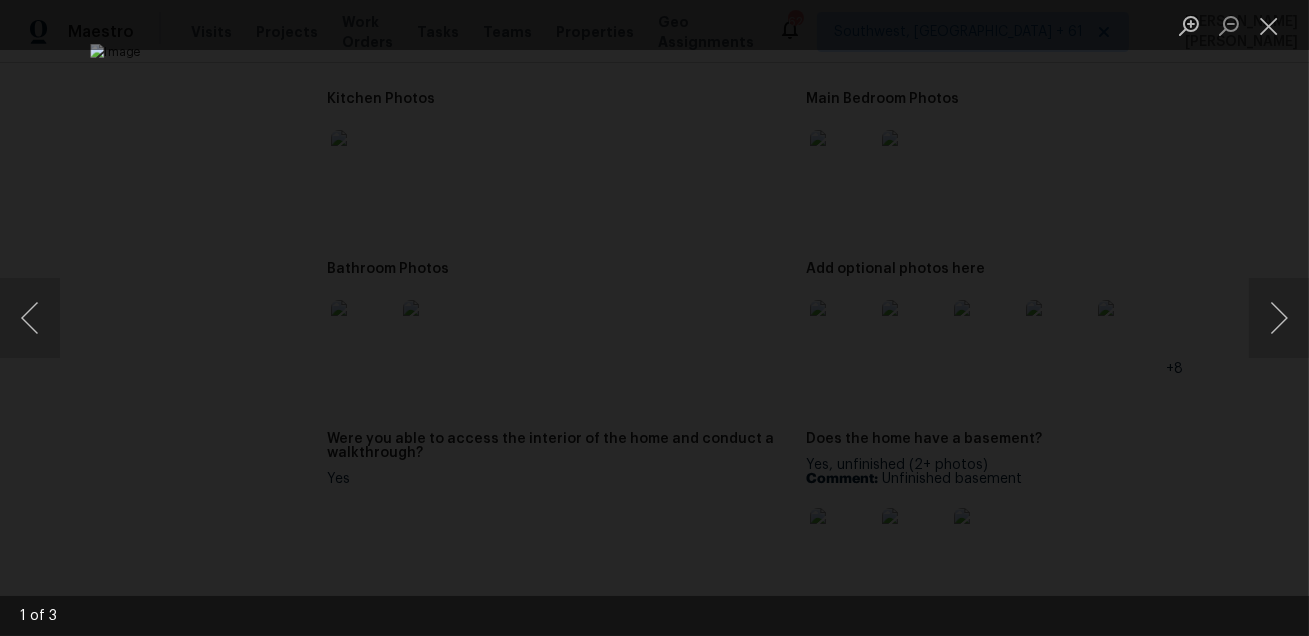 click at bounding box center [654, 318] 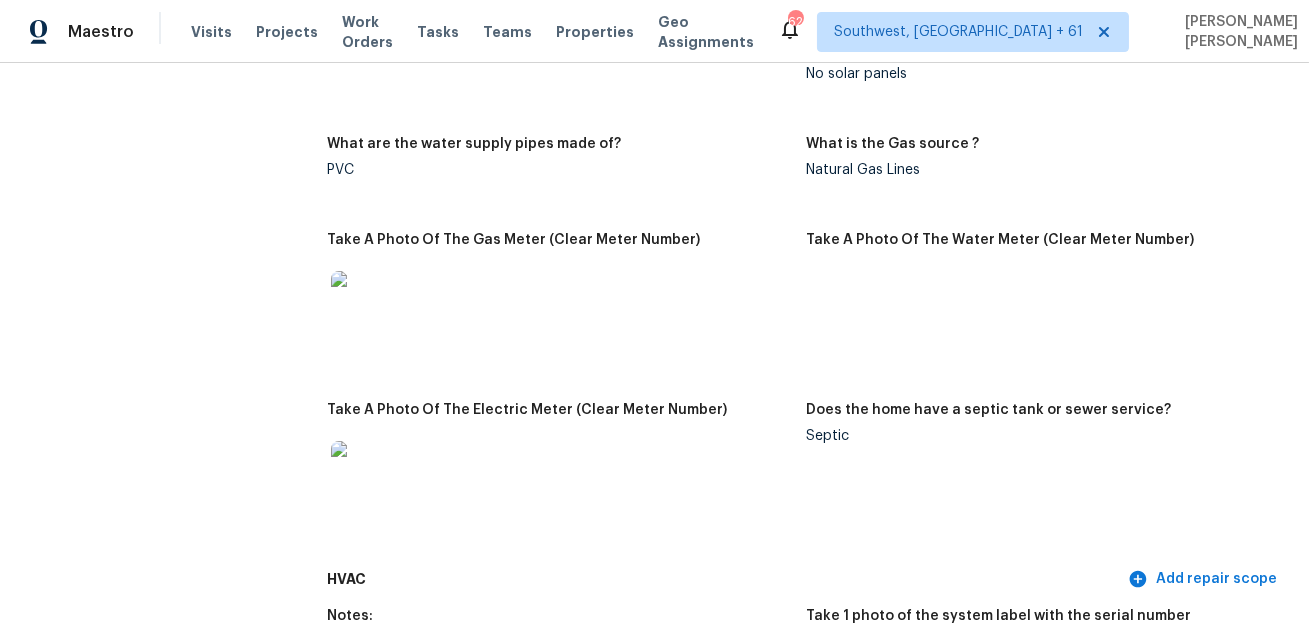 scroll, scrollTop: 1422, scrollLeft: 0, axis: vertical 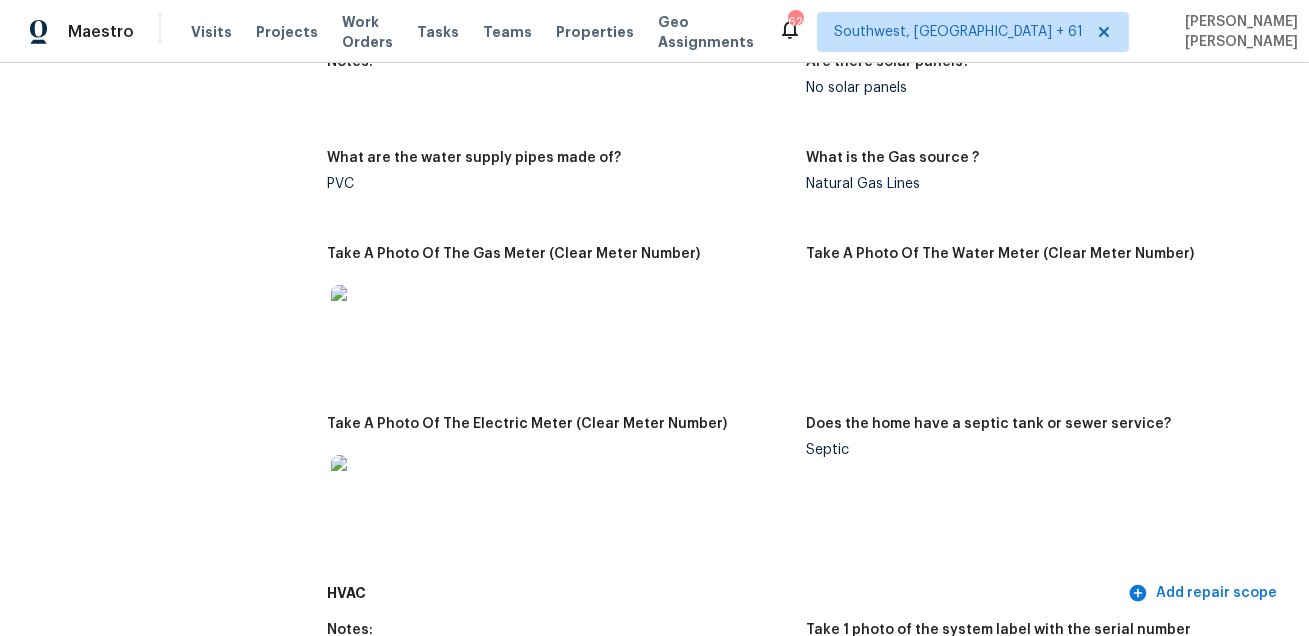 click at bounding box center (363, 317) 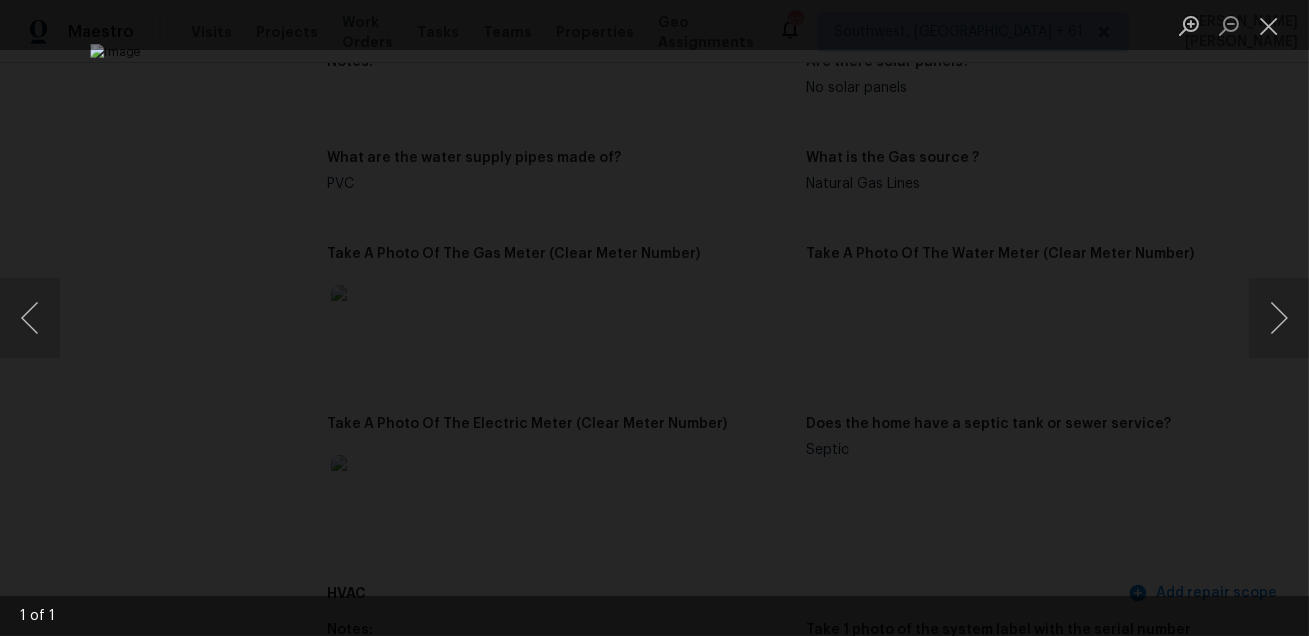 click at bounding box center (654, 318) 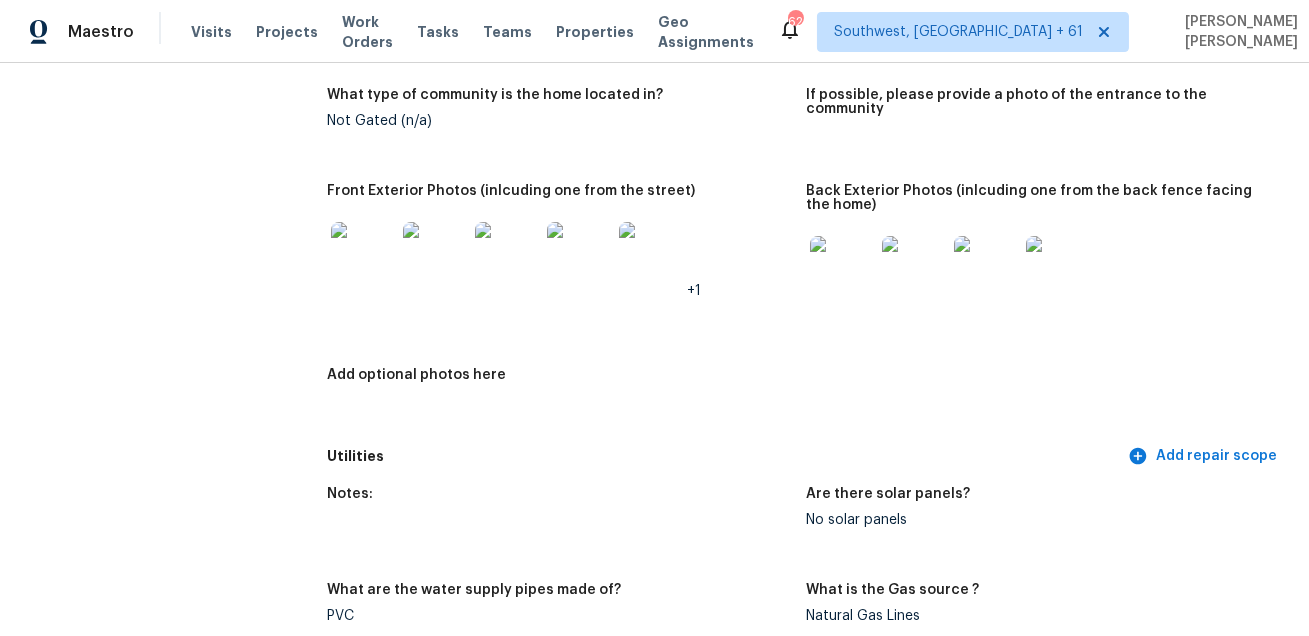 scroll, scrollTop: 988, scrollLeft: 0, axis: vertical 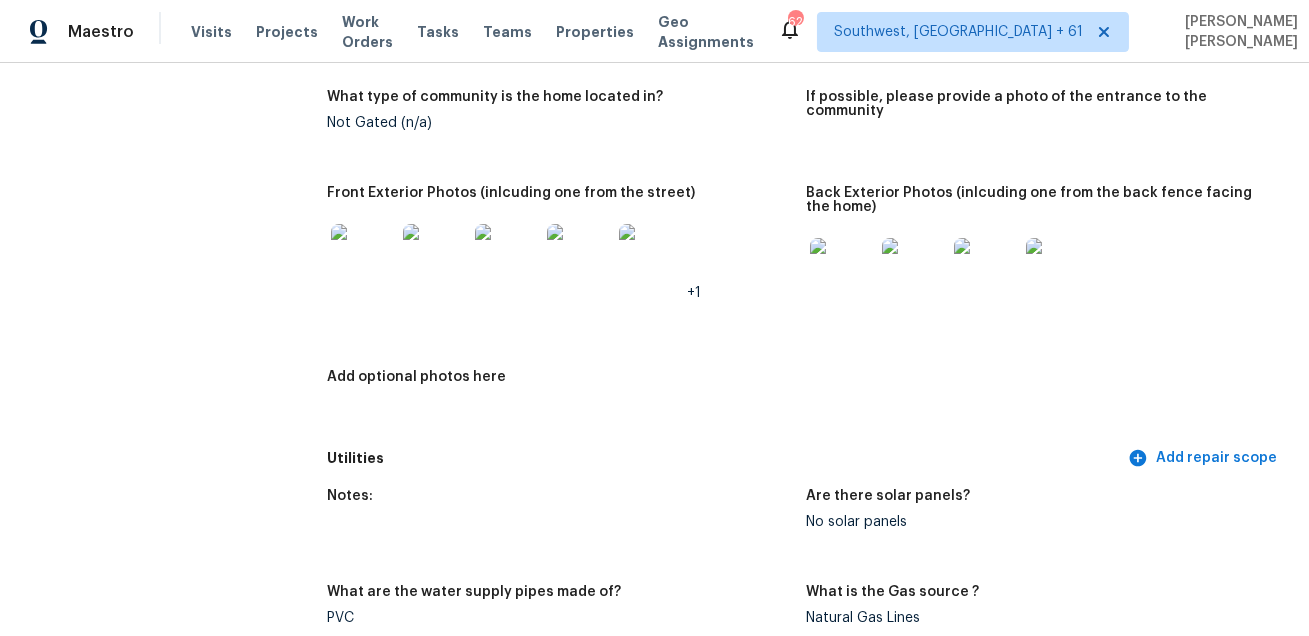 click at bounding box center [363, 256] 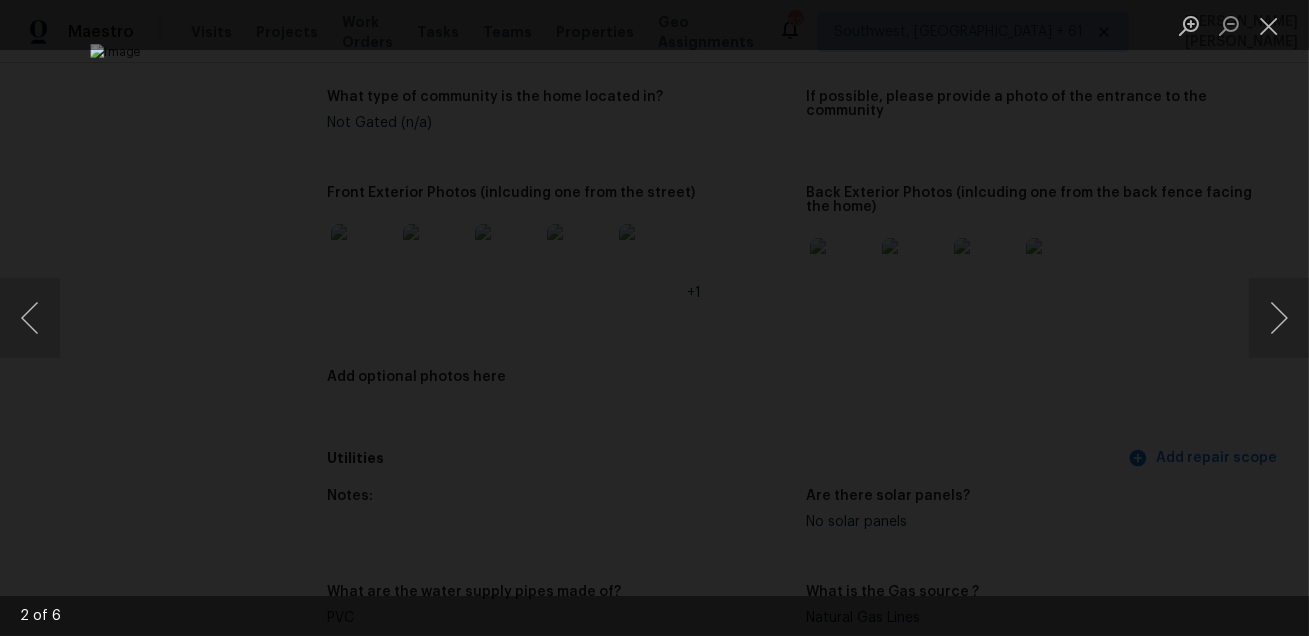 click at bounding box center (654, 318) 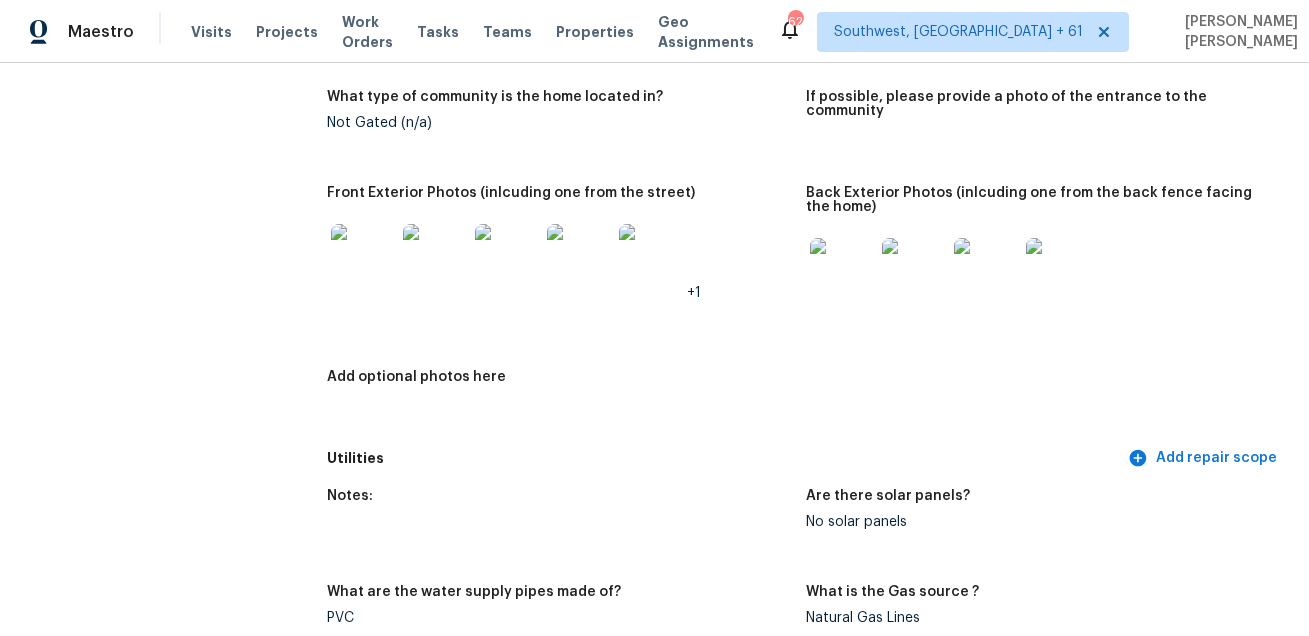 click at bounding box center [842, 270] 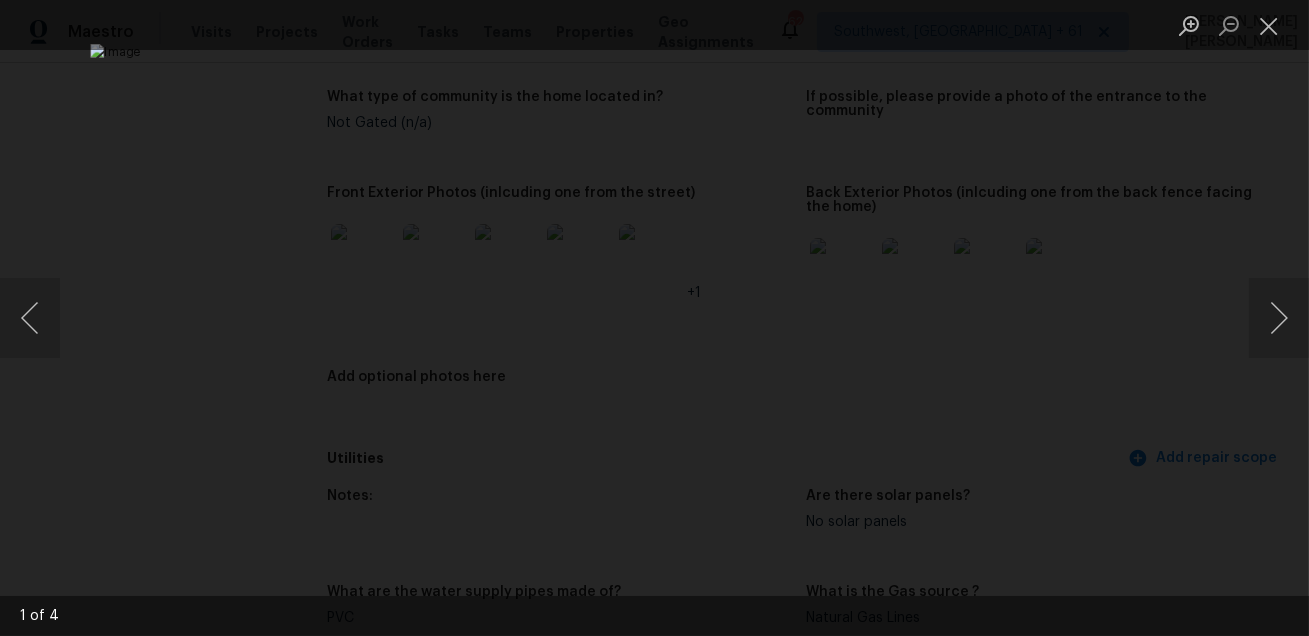 click at bounding box center (654, 318) 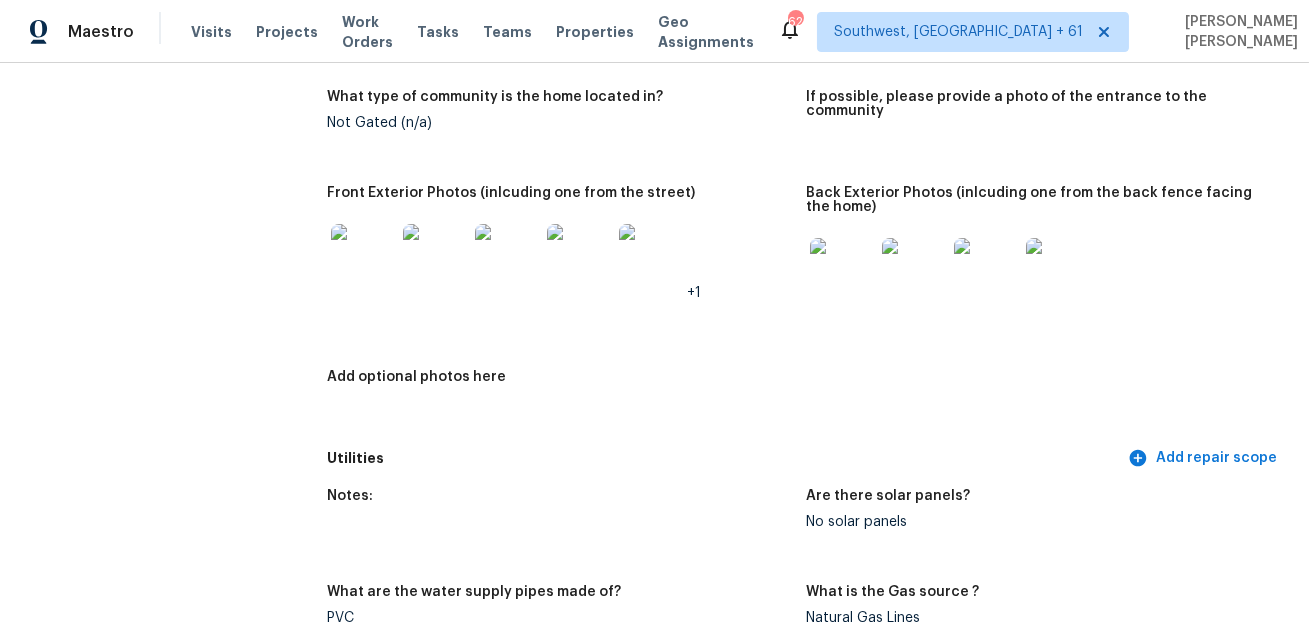scroll, scrollTop: 3175, scrollLeft: 0, axis: vertical 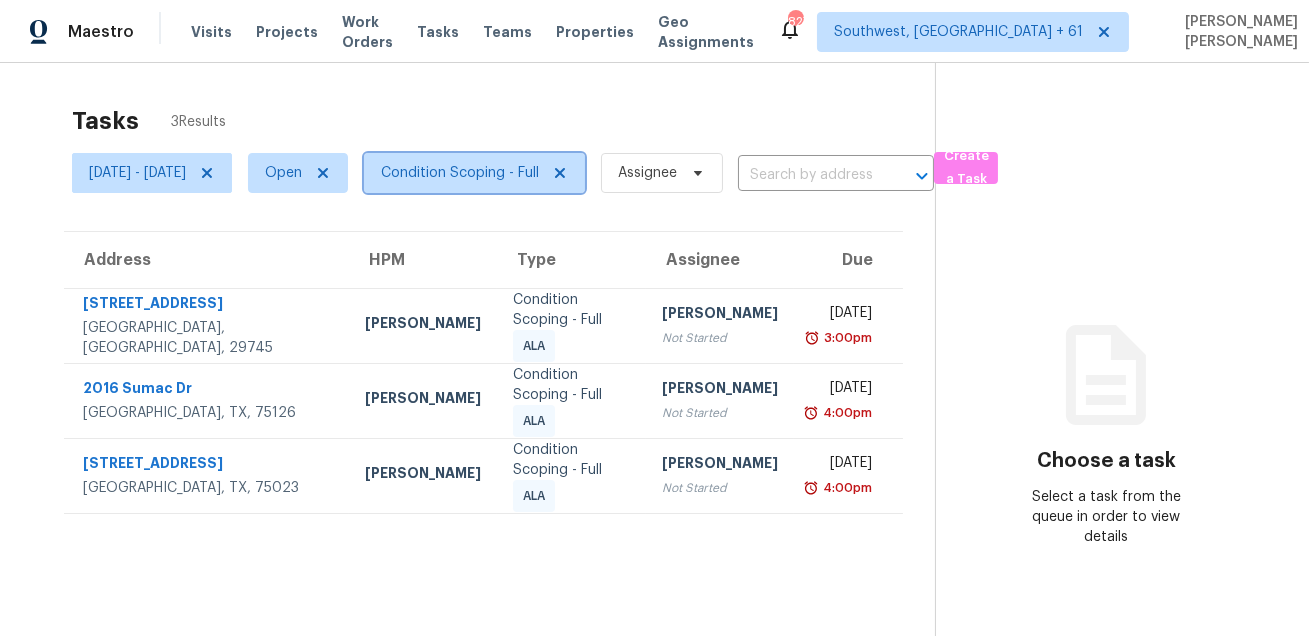 click on "Condition Scoping - Full" at bounding box center [460, 173] 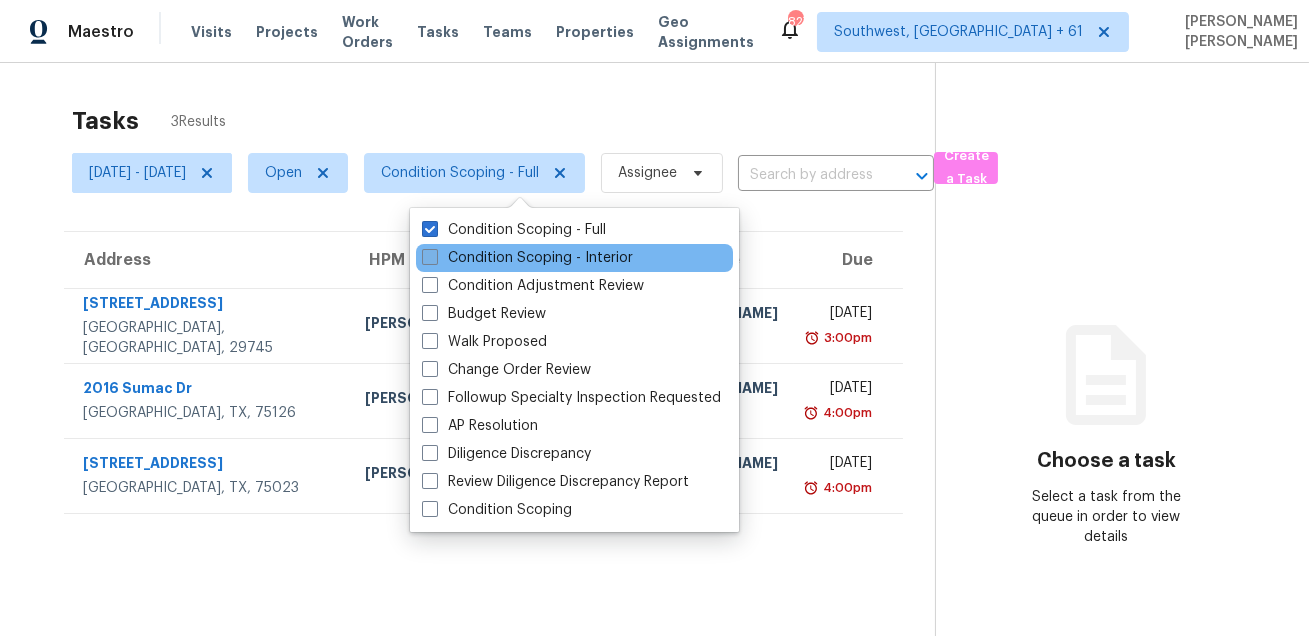 click on "Condition Scoping - Interior" at bounding box center [527, 258] 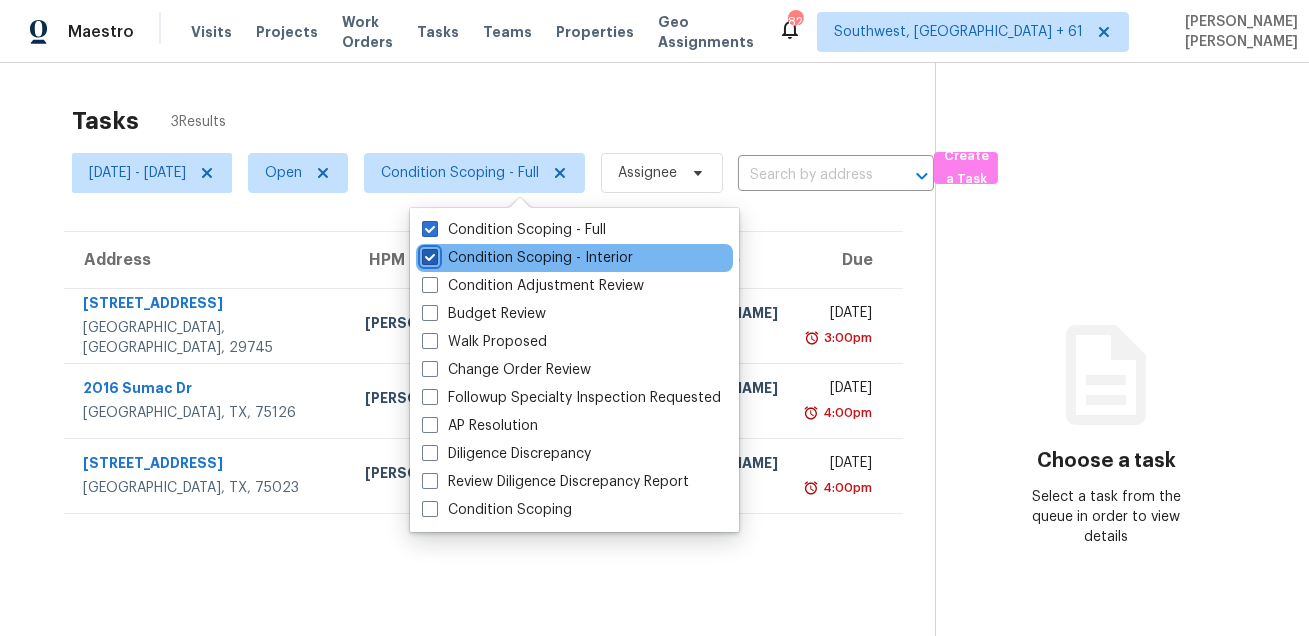 checkbox on "true" 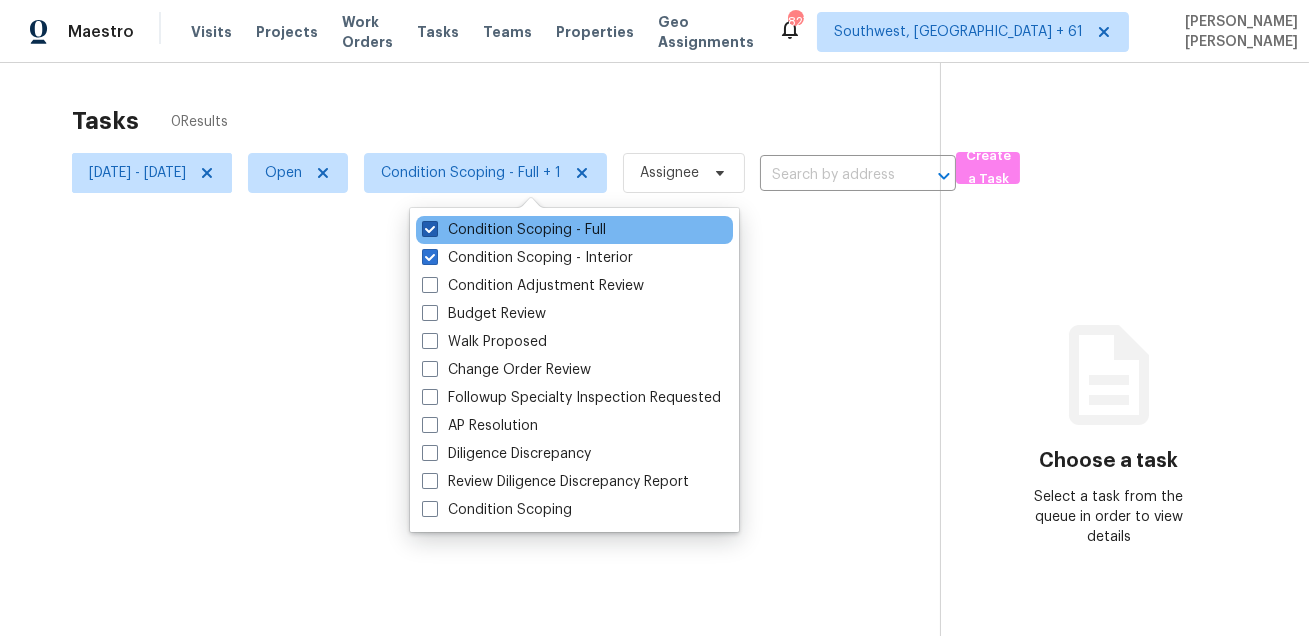 click on "Condition Scoping - Full" at bounding box center (514, 230) 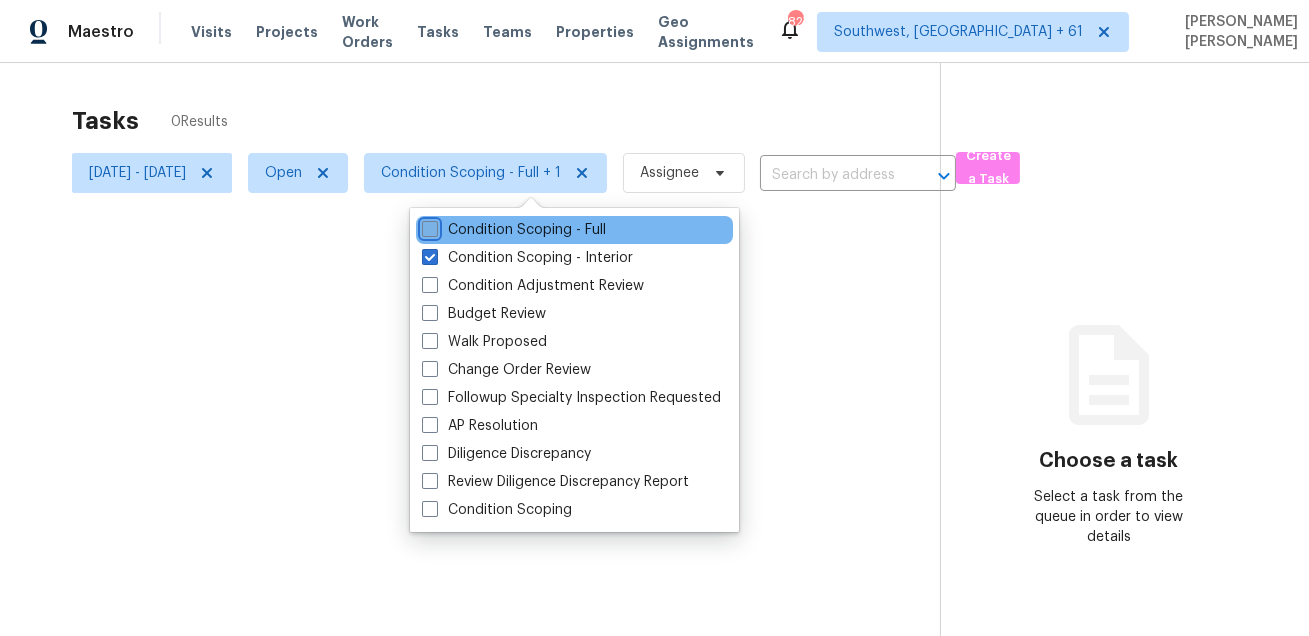 checkbox on "false" 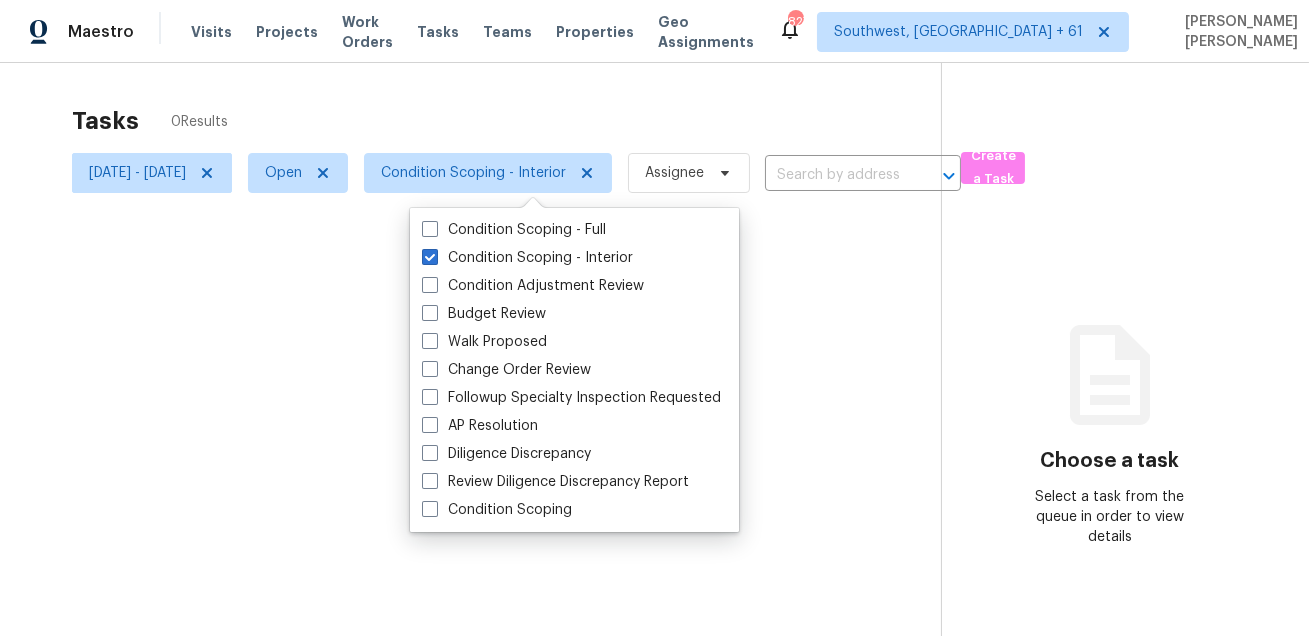 click at bounding box center [654, 318] 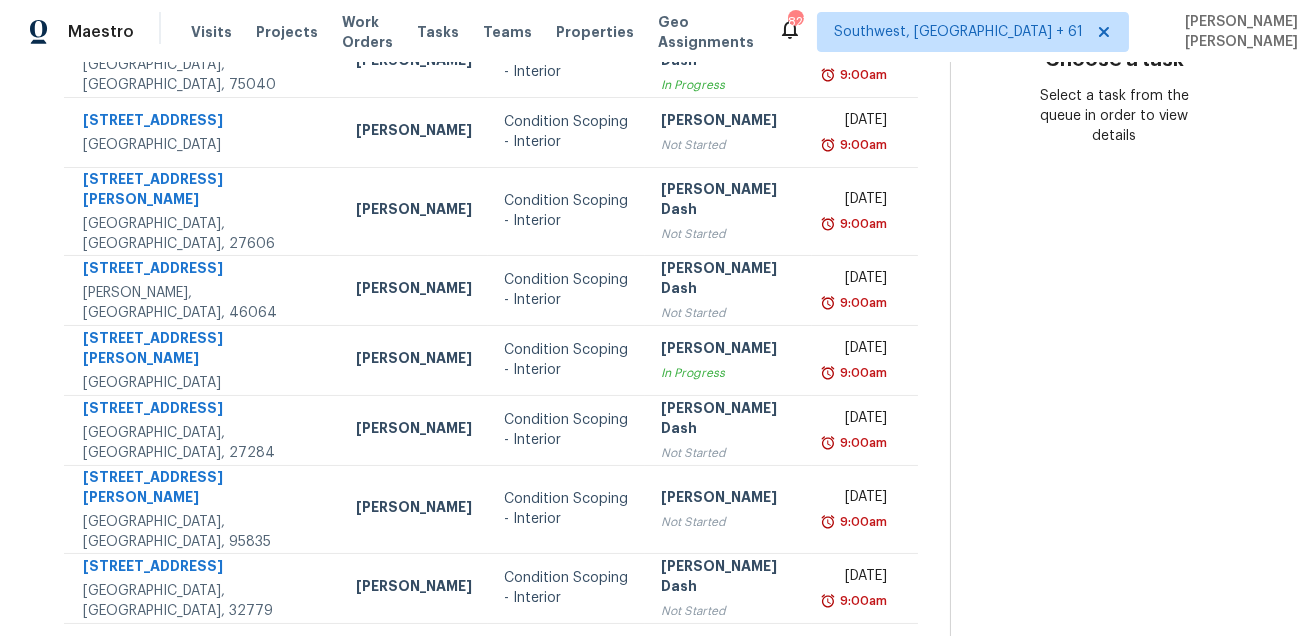 scroll, scrollTop: 405, scrollLeft: 0, axis: vertical 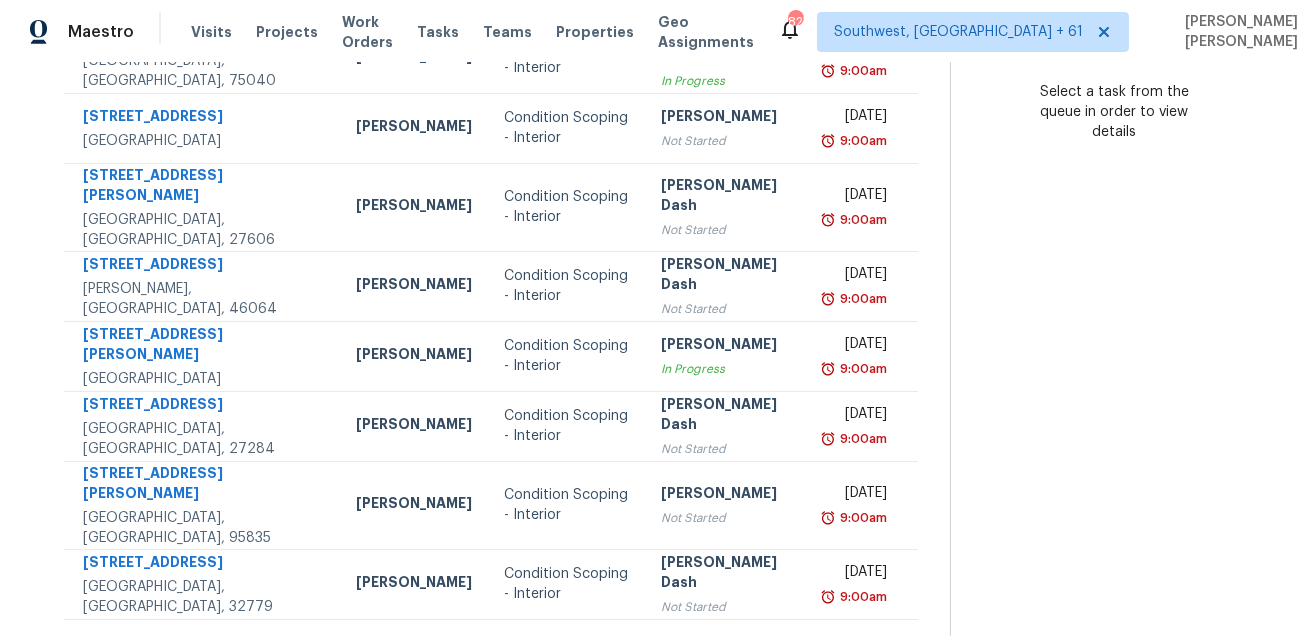 click 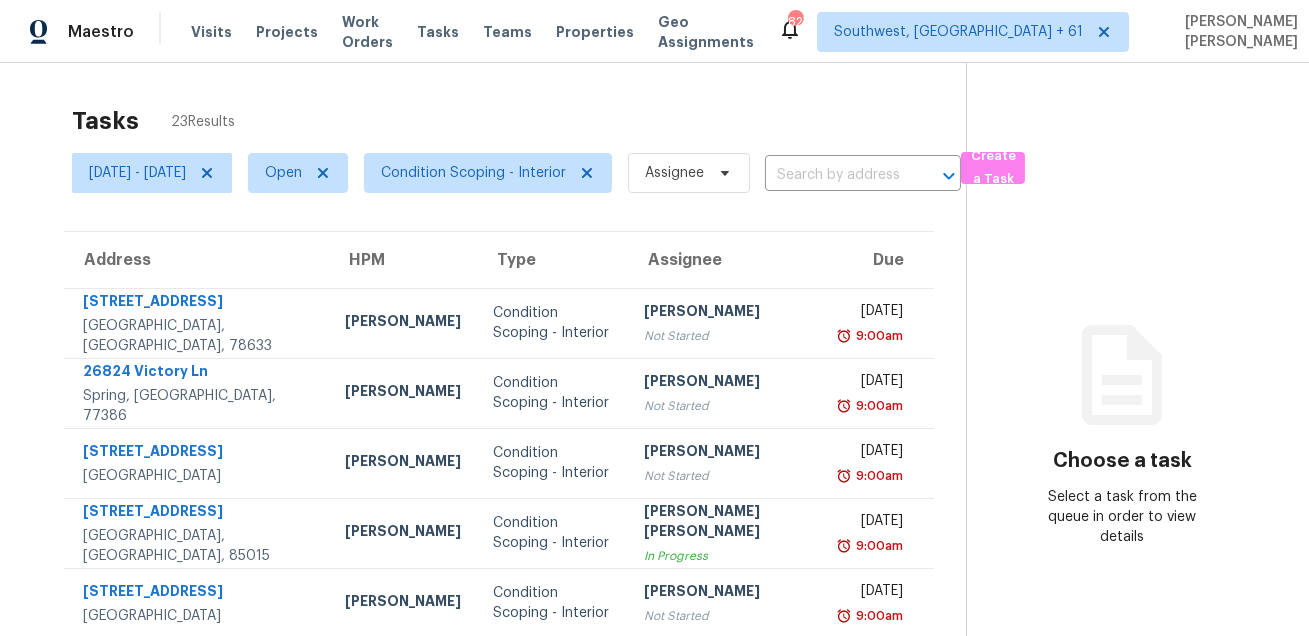 scroll, scrollTop: 405, scrollLeft: 0, axis: vertical 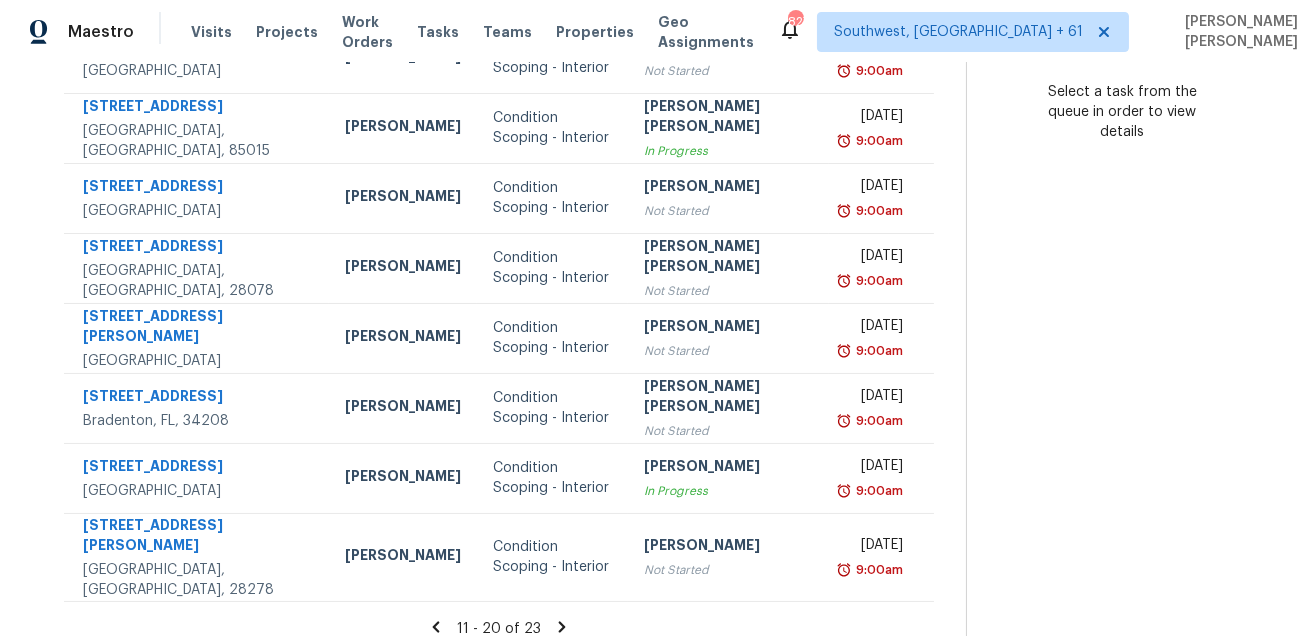 click 